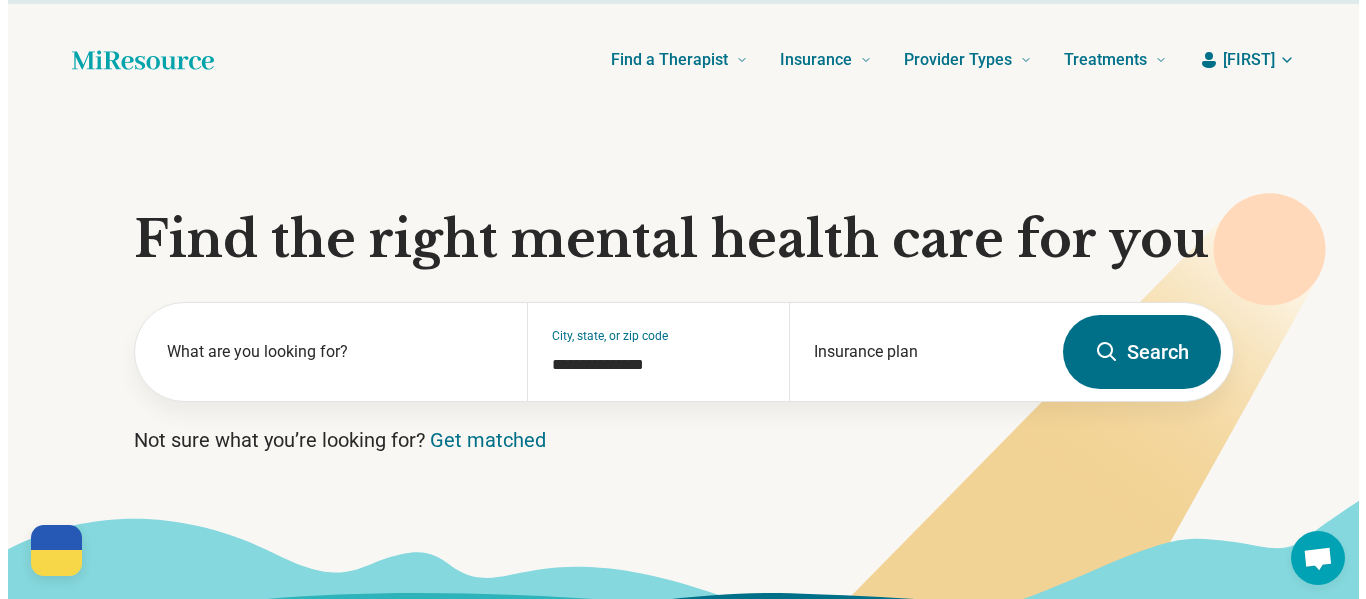 scroll, scrollTop: 0, scrollLeft: 0, axis: both 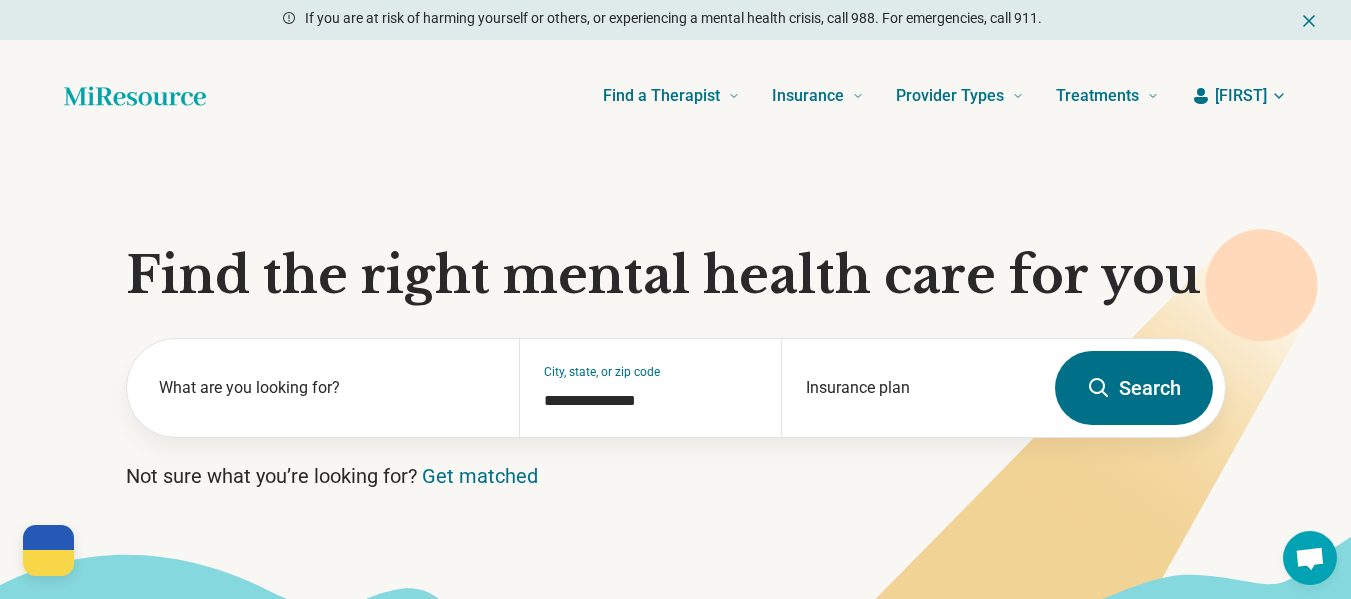 click 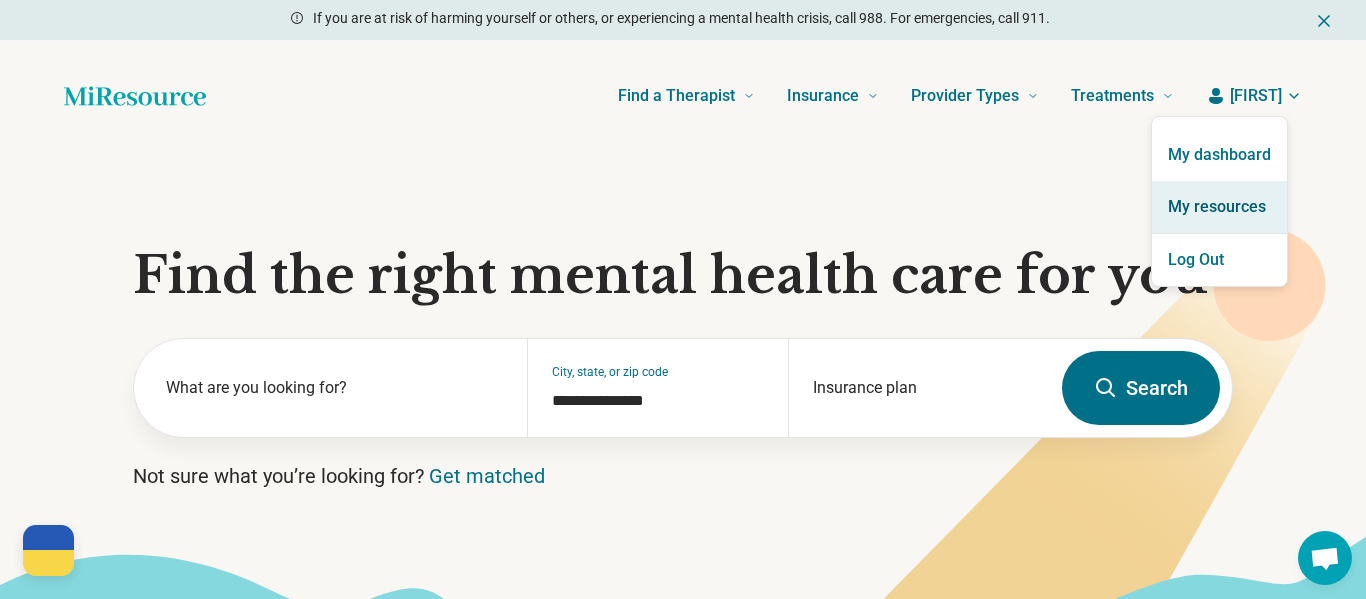 click on "My resources" at bounding box center (1219, 207) 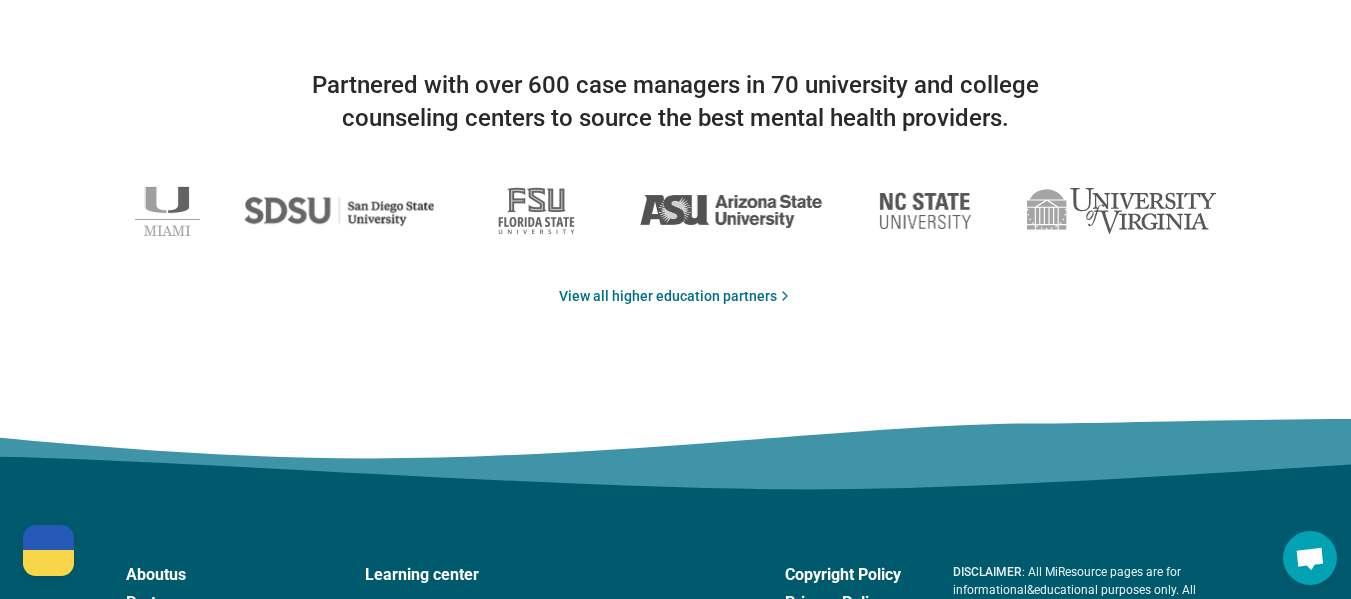 scroll, scrollTop: 3645, scrollLeft: 0, axis: vertical 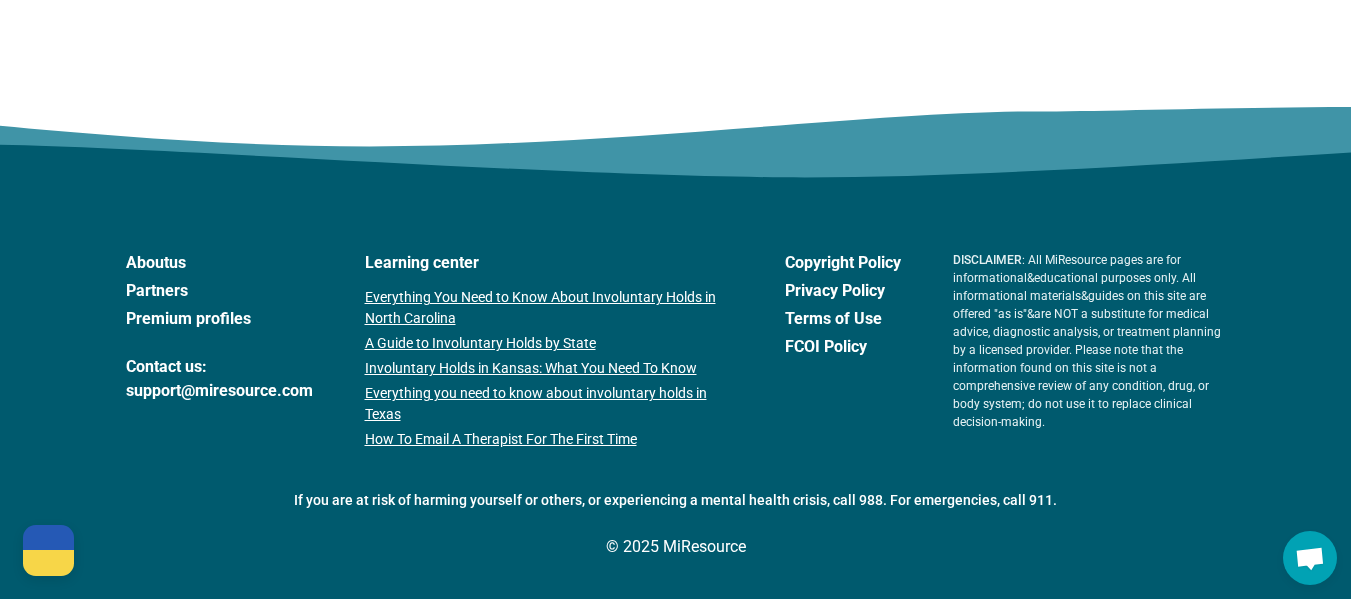 click on "Partners" at bounding box center [219, 291] 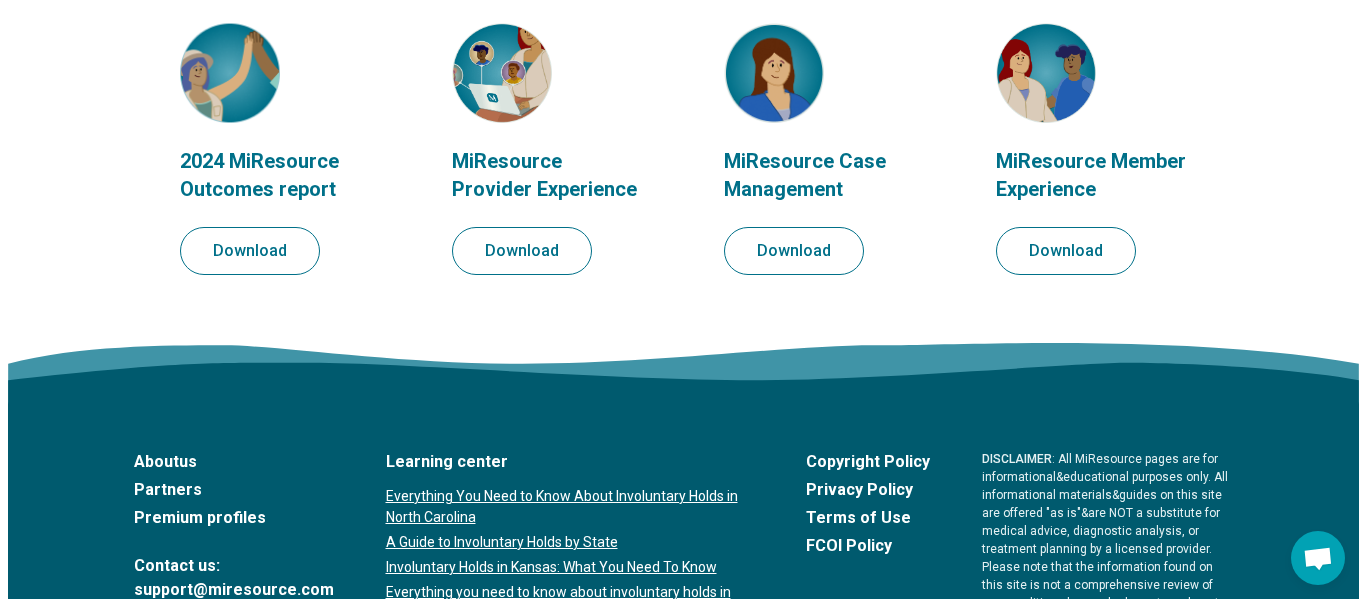scroll, scrollTop: 2400, scrollLeft: 0, axis: vertical 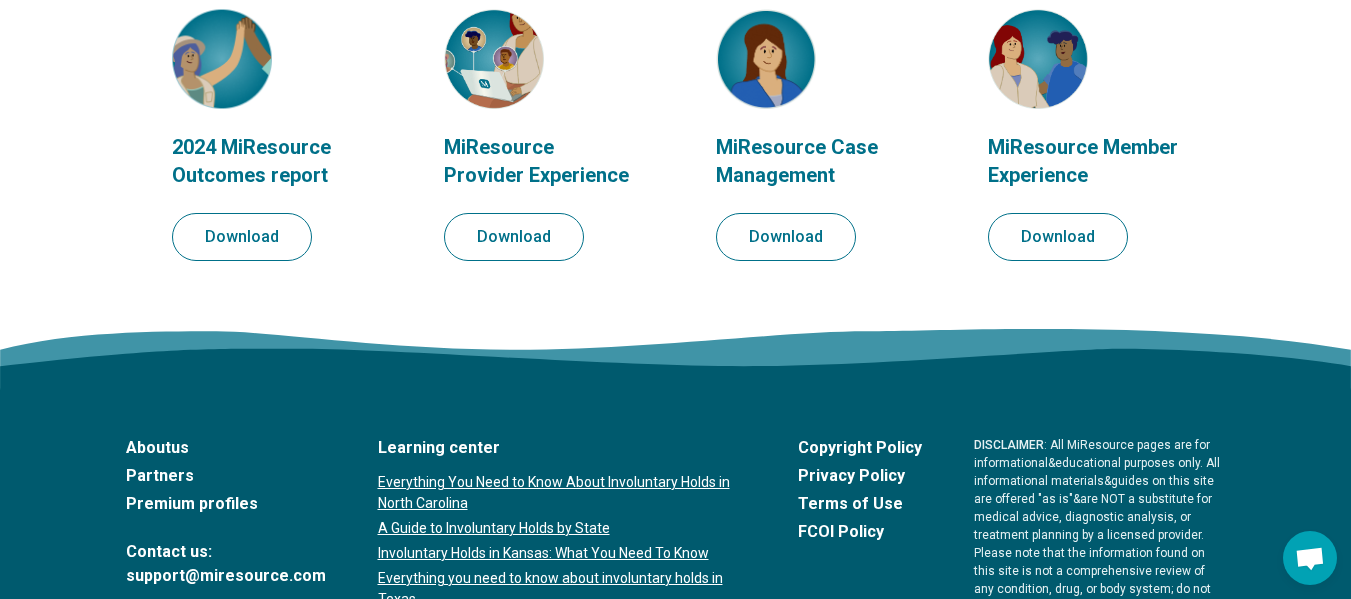 click on "Download" at bounding box center (514, 237) 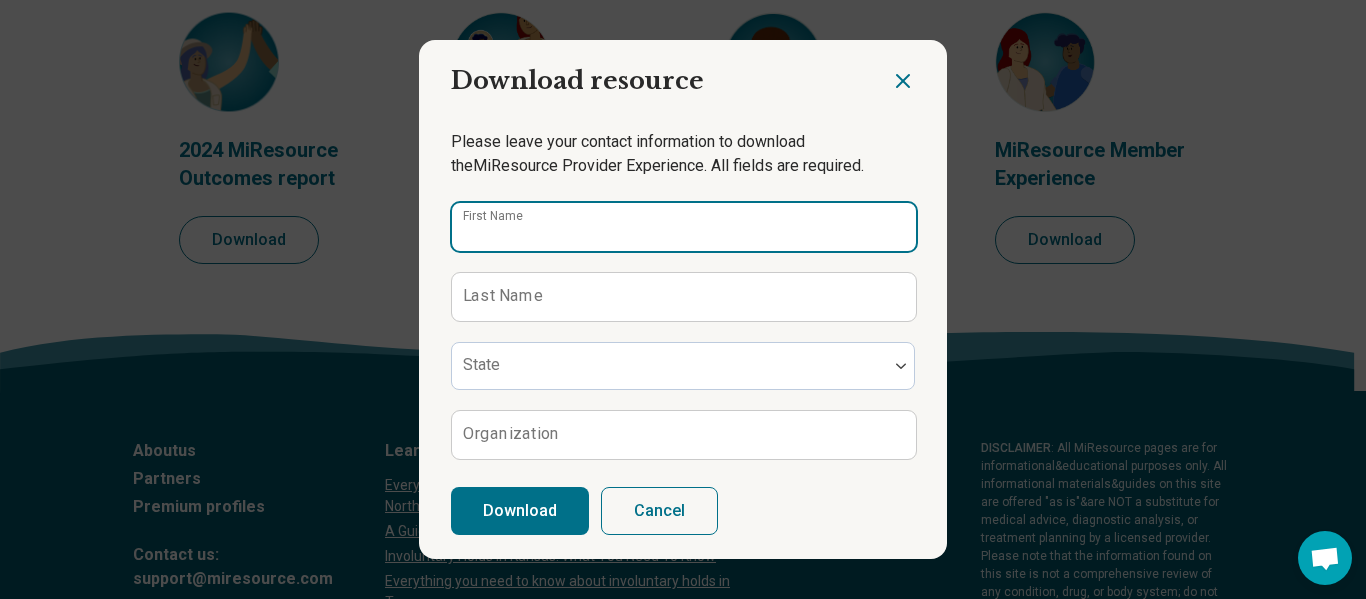 click on "First Name" at bounding box center (684, 227) 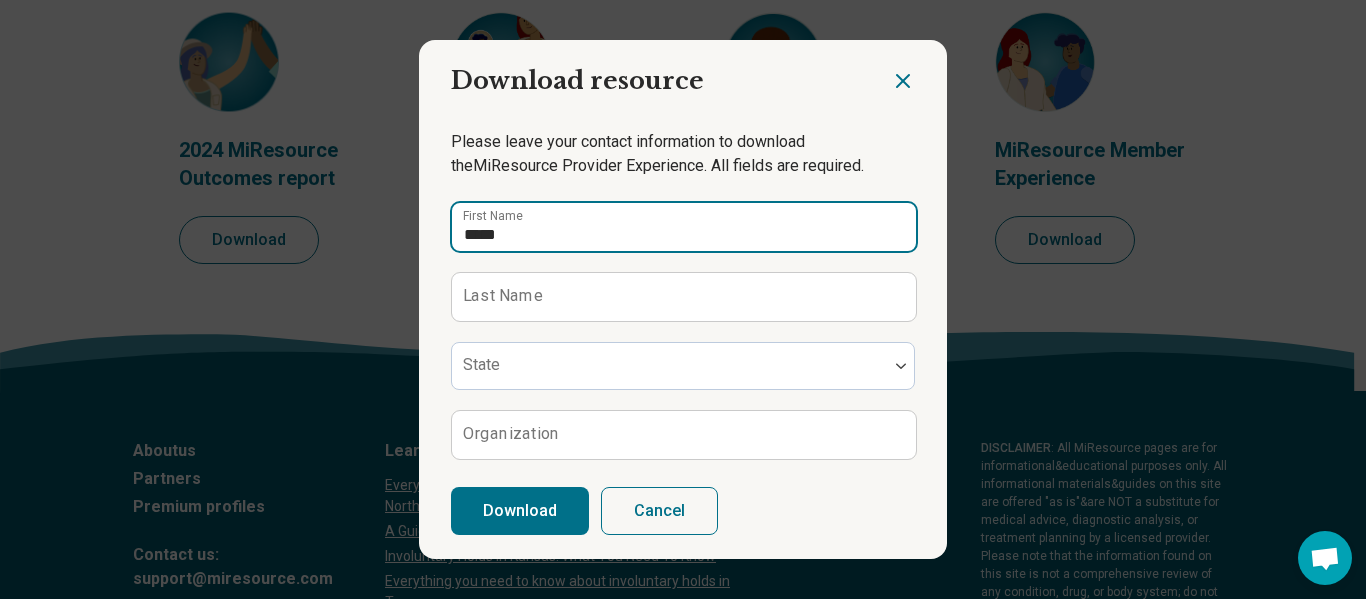 type on "*****" 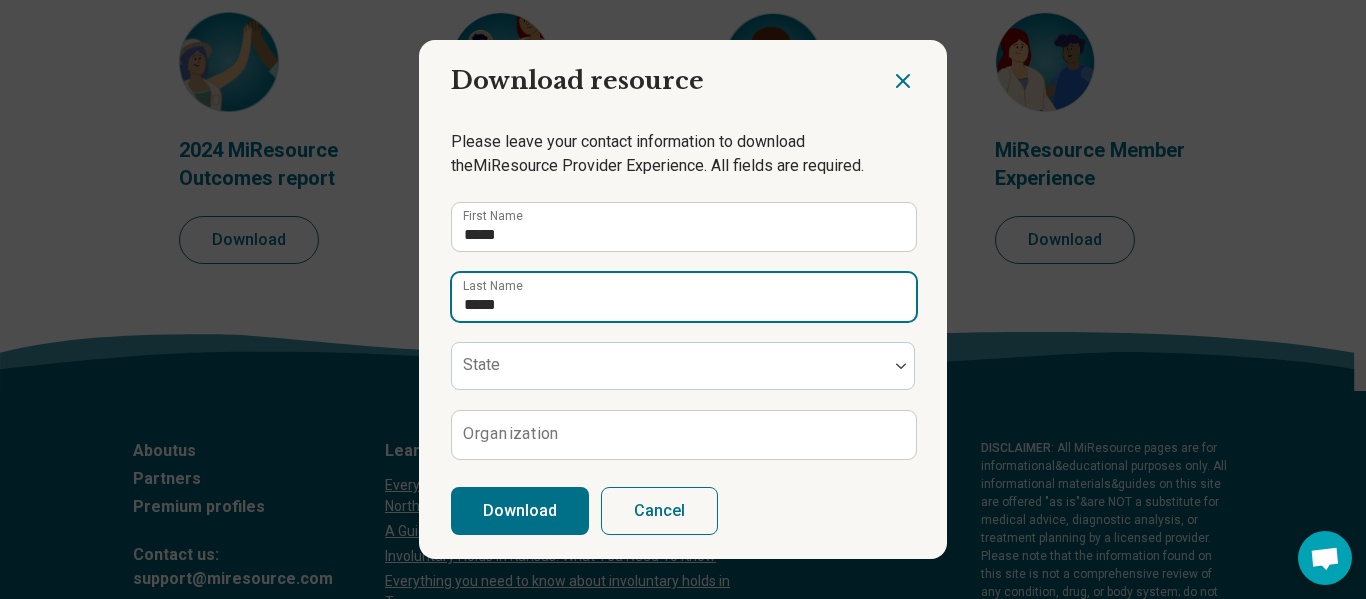 type on "*****" 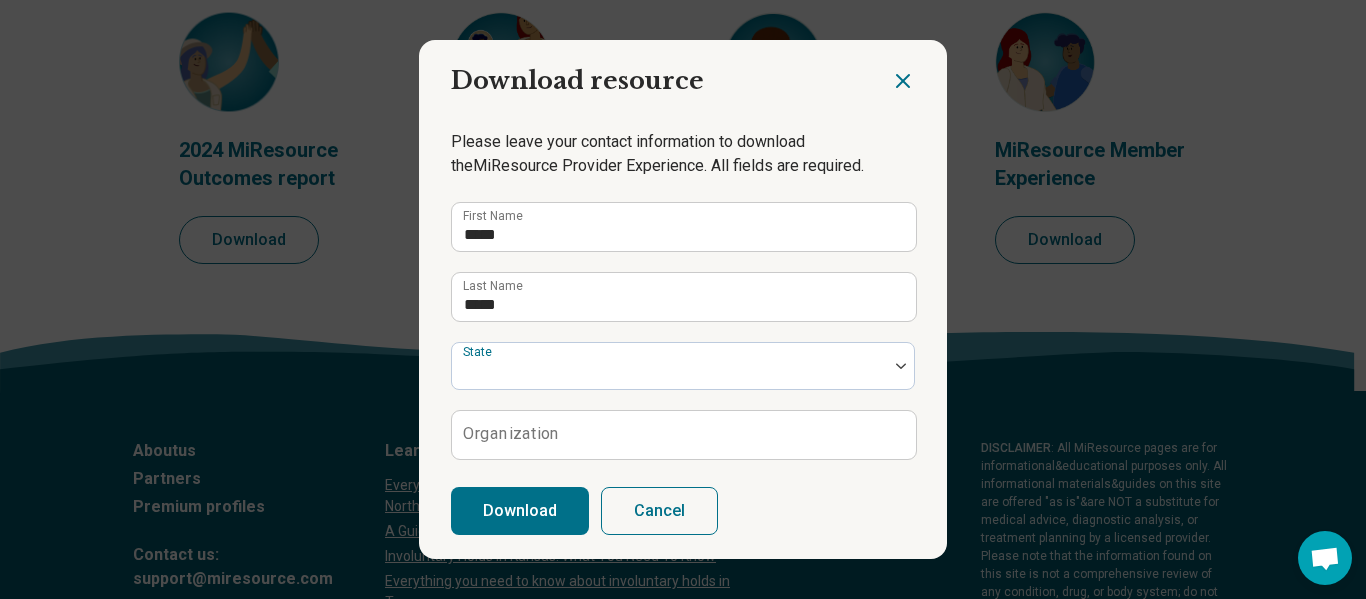 type on "*" 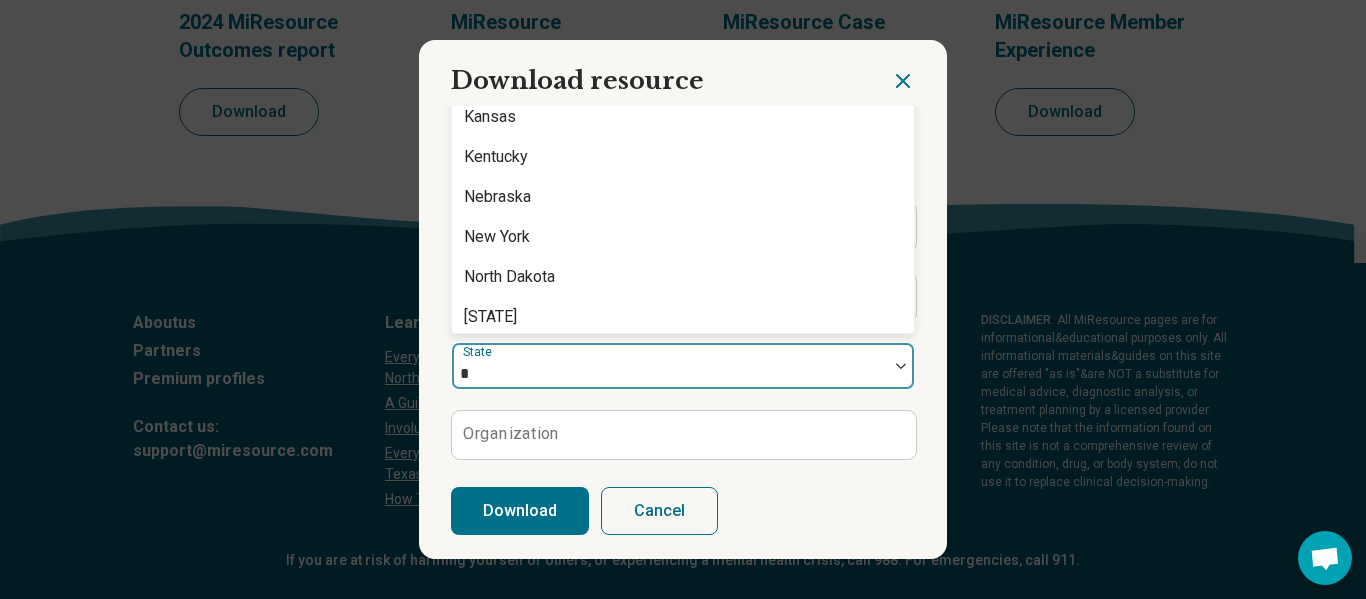 scroll, scrollTop: 2529, scrollLeft: 0, axis: vertical 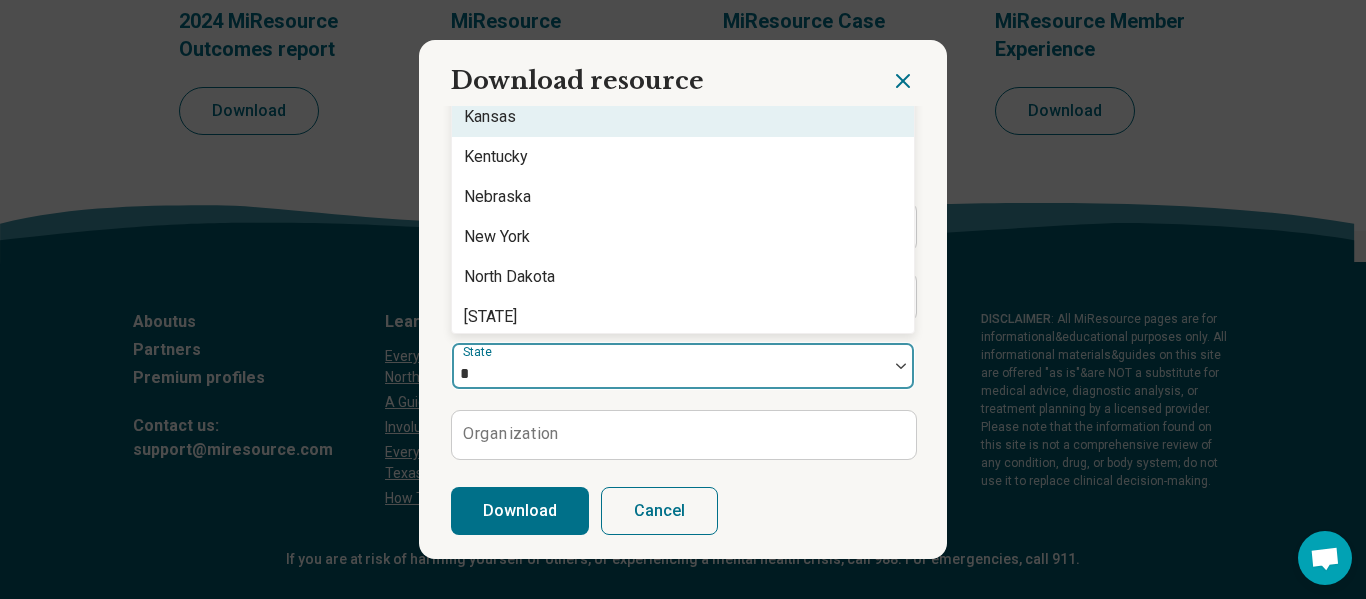 click on "Kansas" at bounding box center (683, 117) 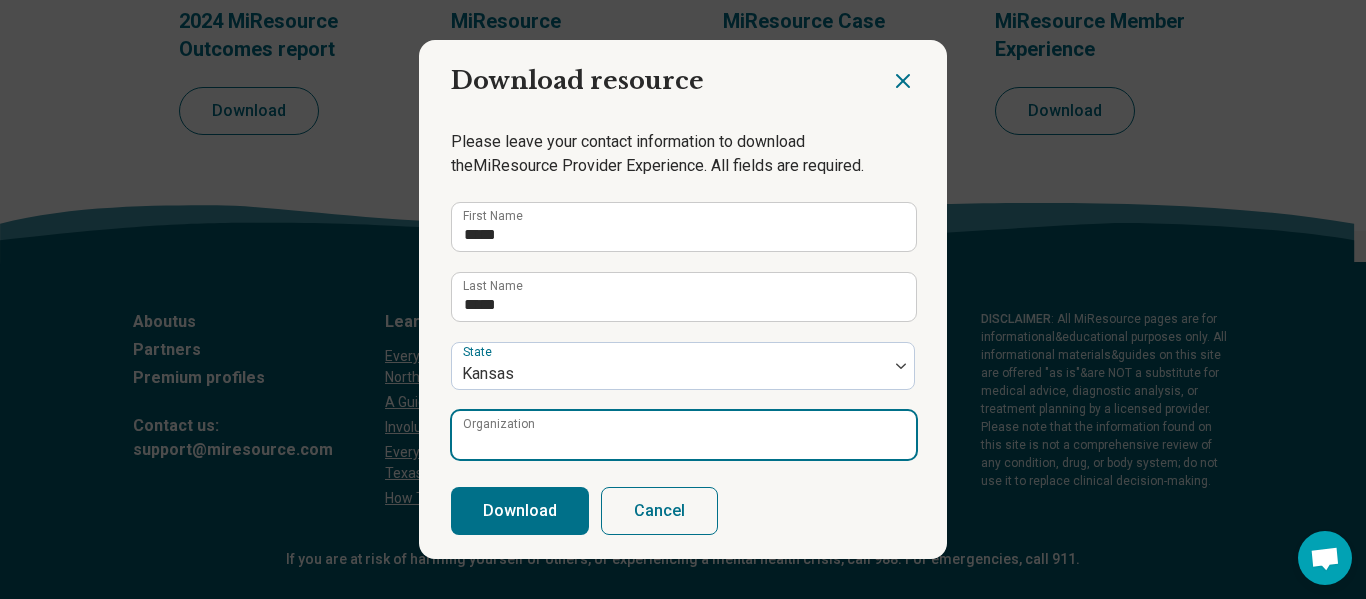 click on "Organization" at bounding box center (684, 435) 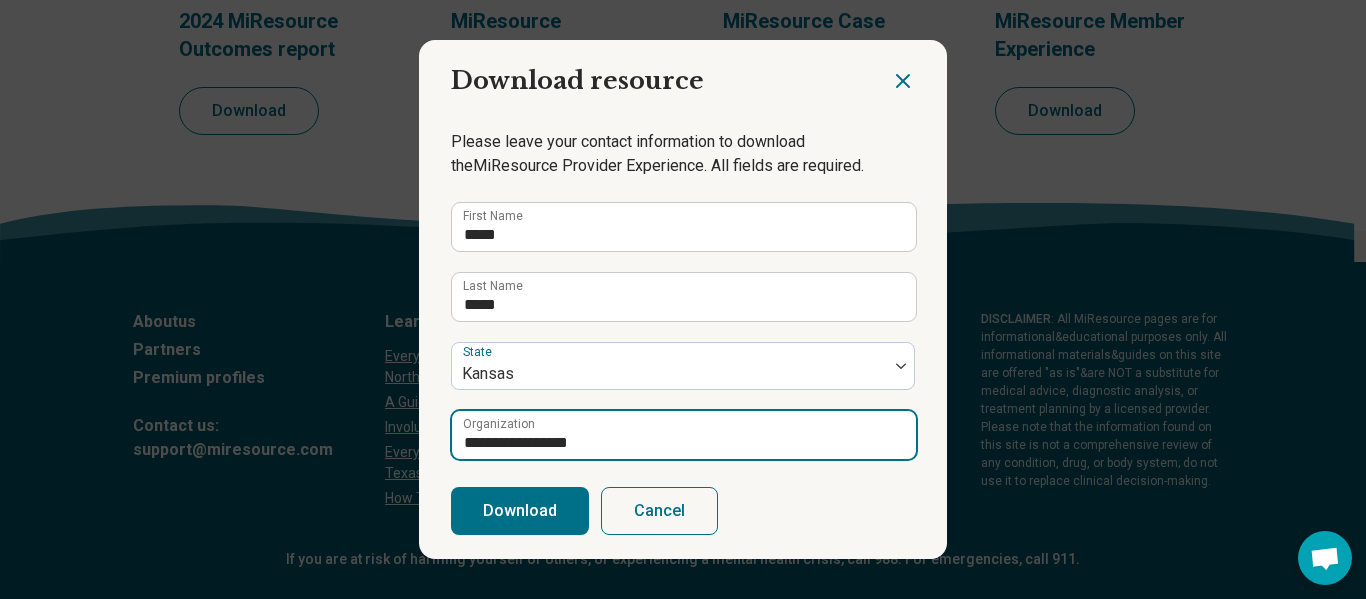 type on "**********" 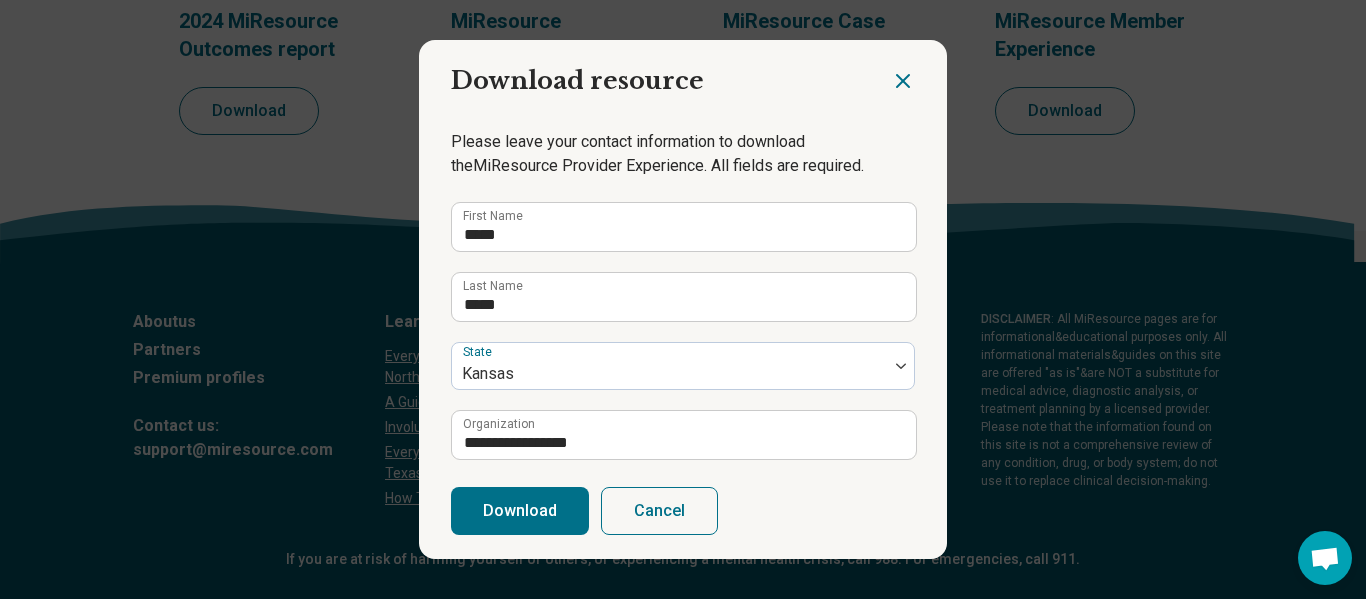 click on "Download" at bounding box center (520, 511) 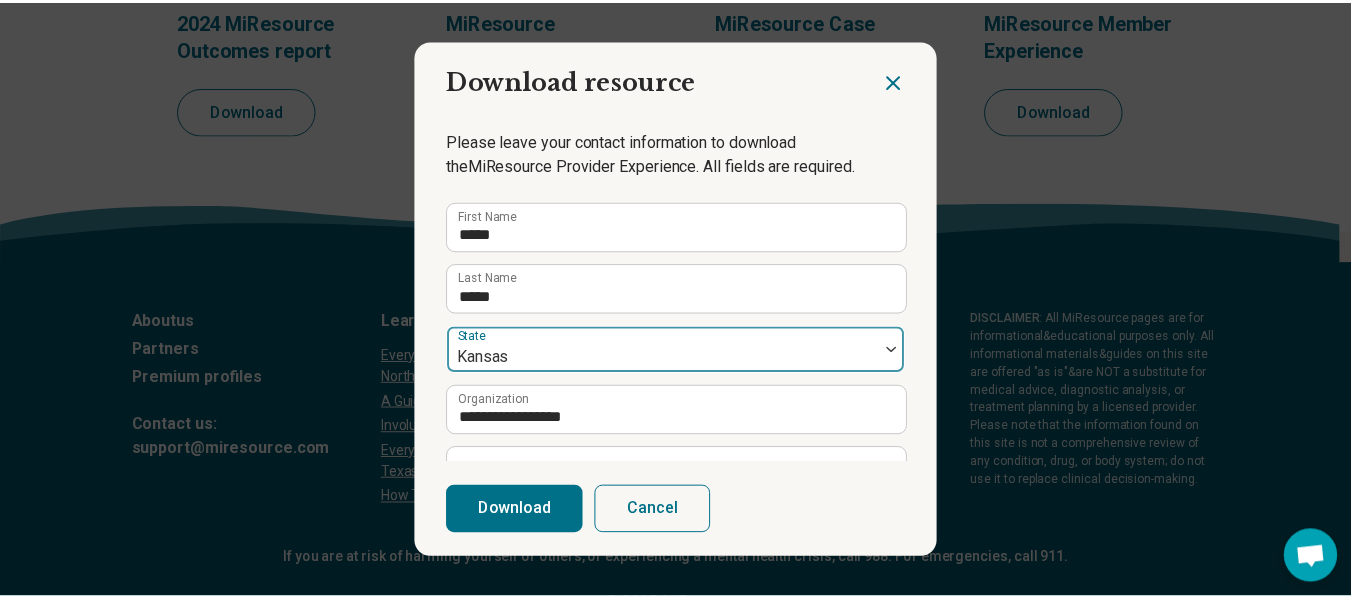 scroll, scrollTop: 81, scrollLeft: 0, axis: vertical 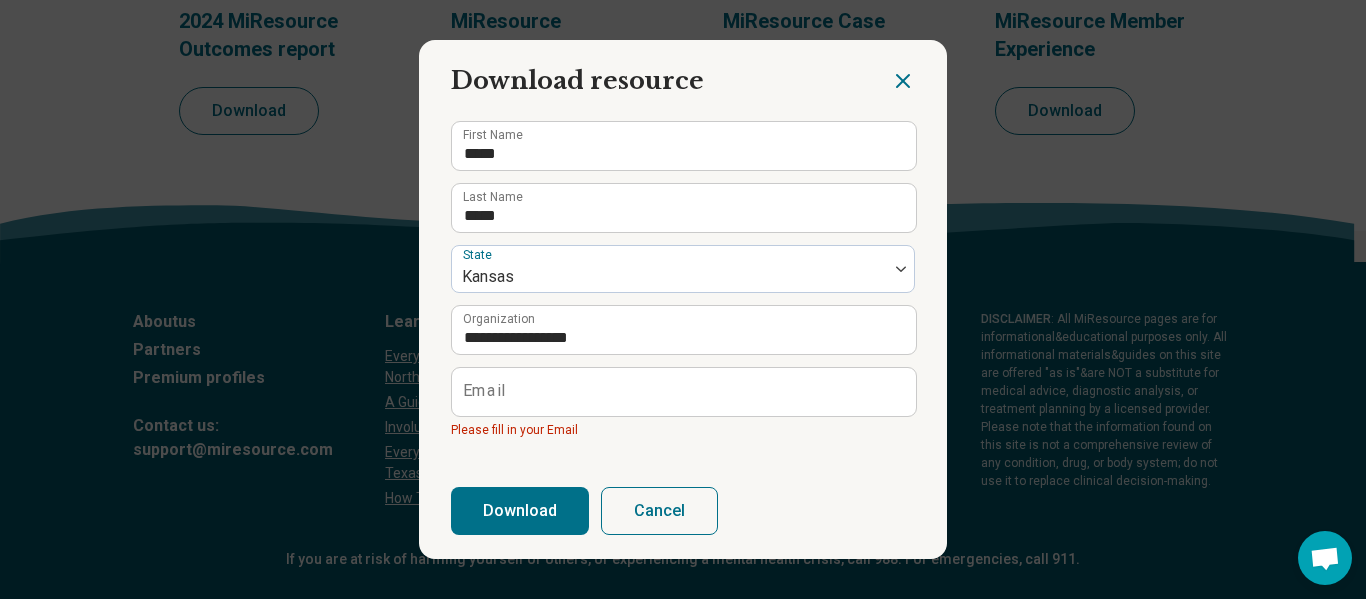 click on "**********" at bounding box center (683, 280) 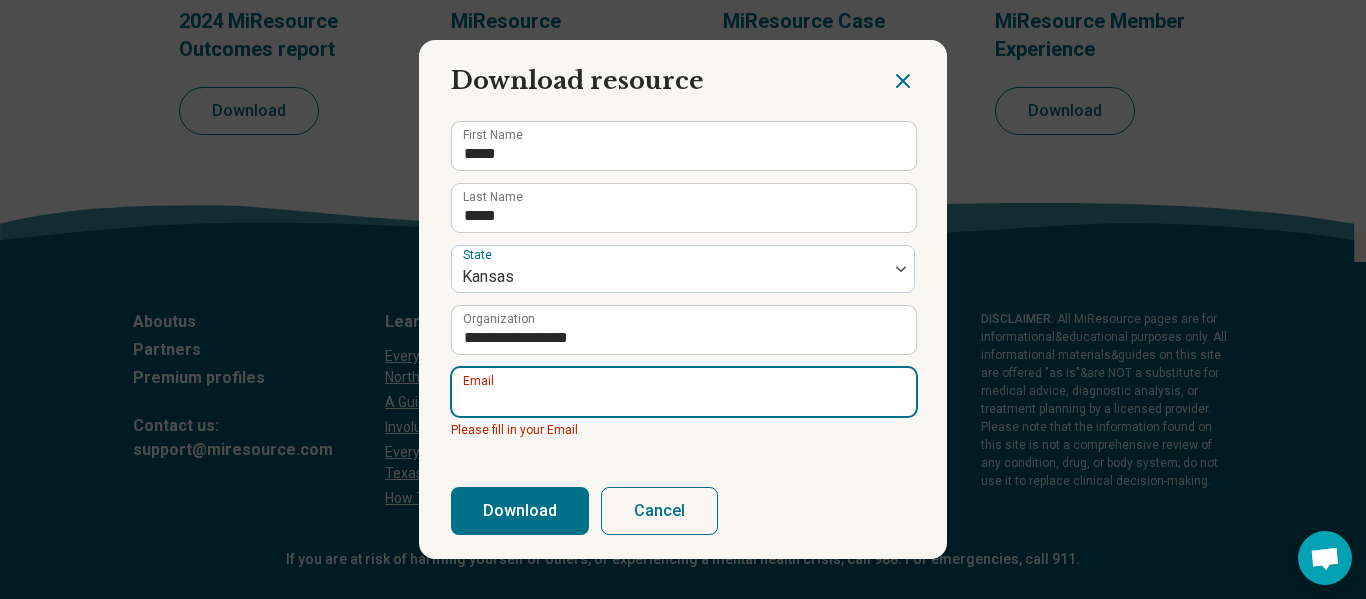 click on "Email" at bounding box center (684, 392) 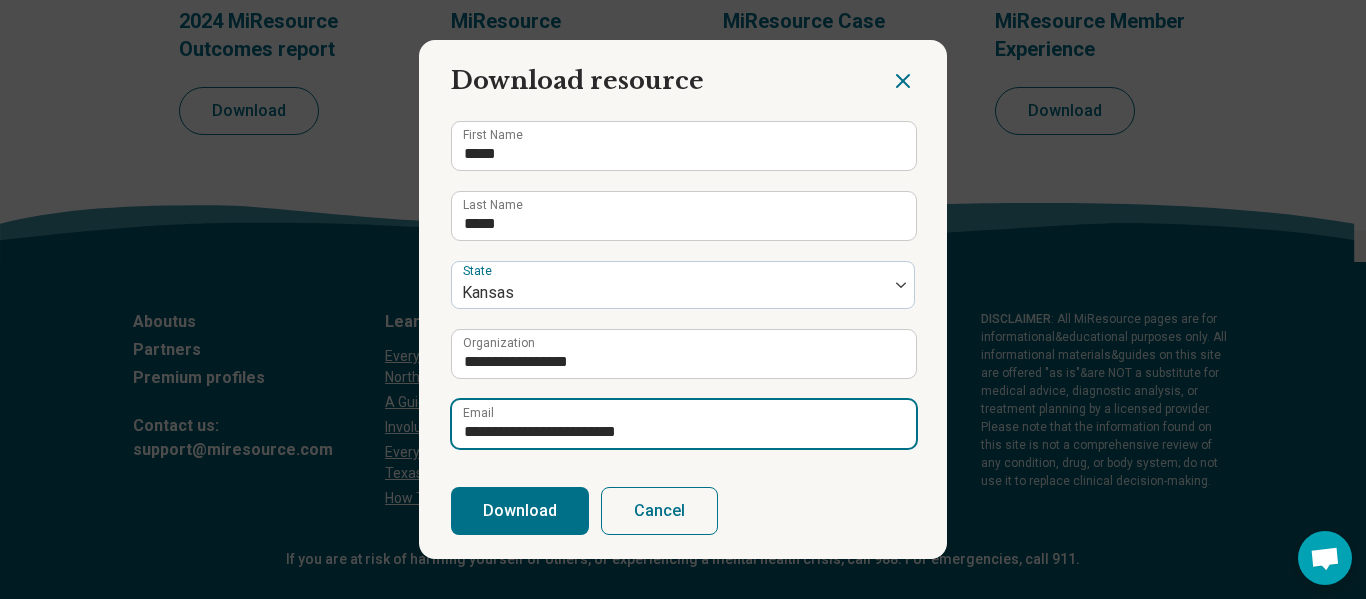 type on "**********" 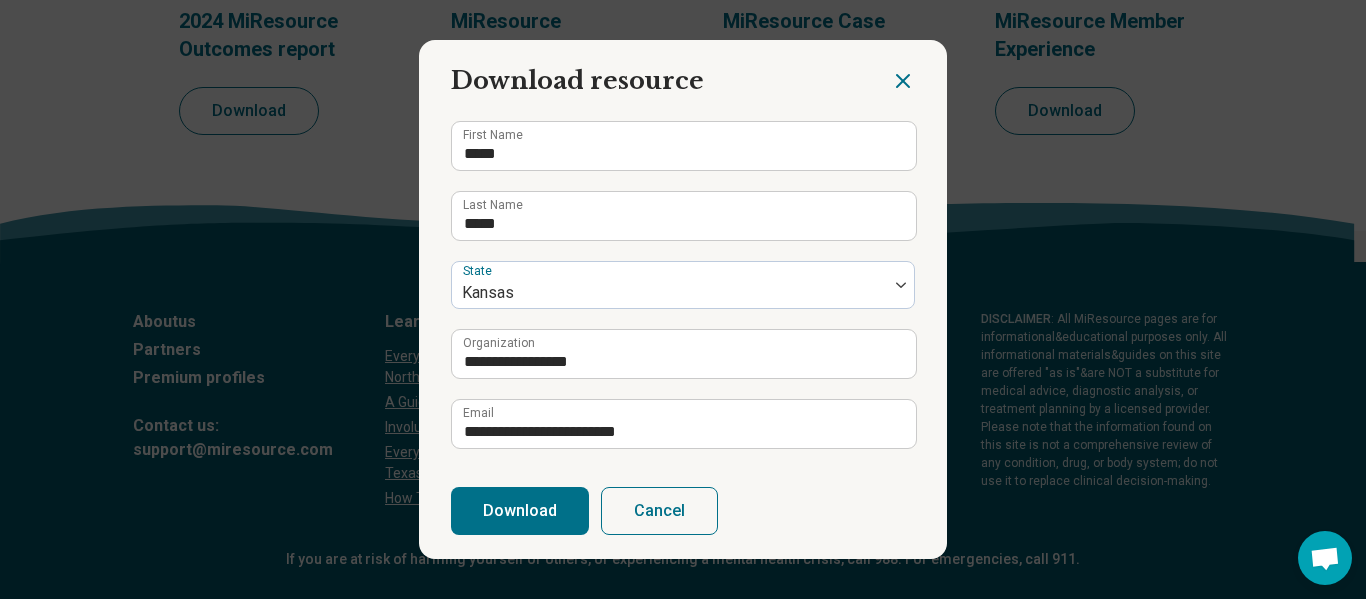 click on "Download" at bounding box center [520, 511] 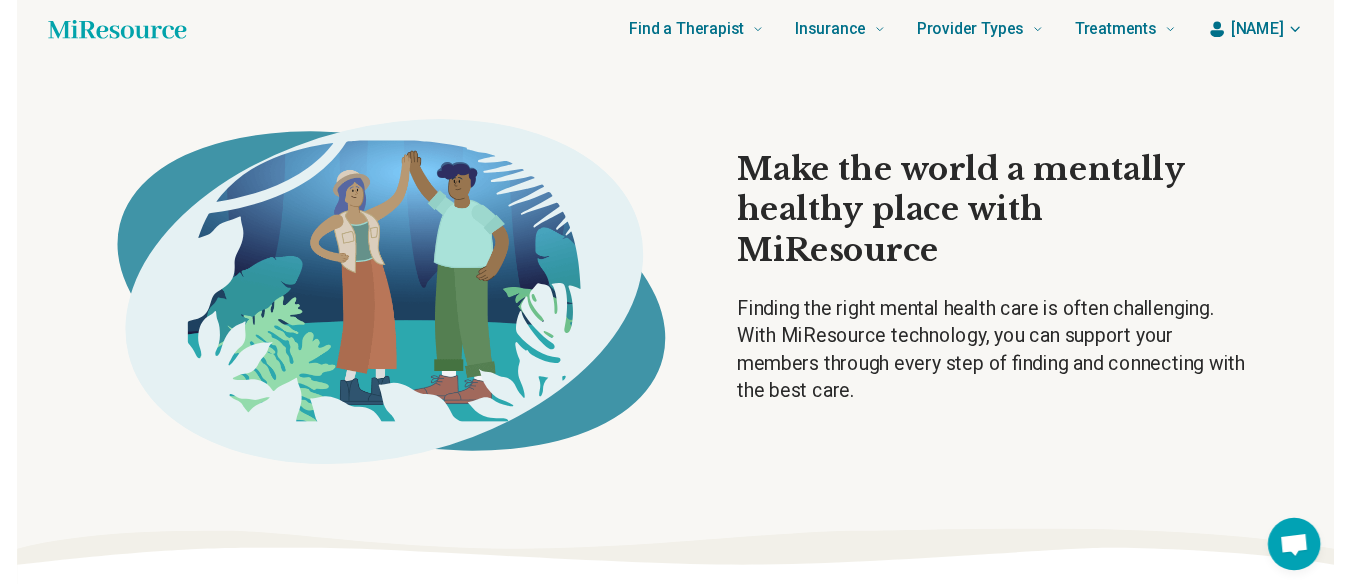 scroll, scrollTop: 0, scrollLeft: 0, axis: both 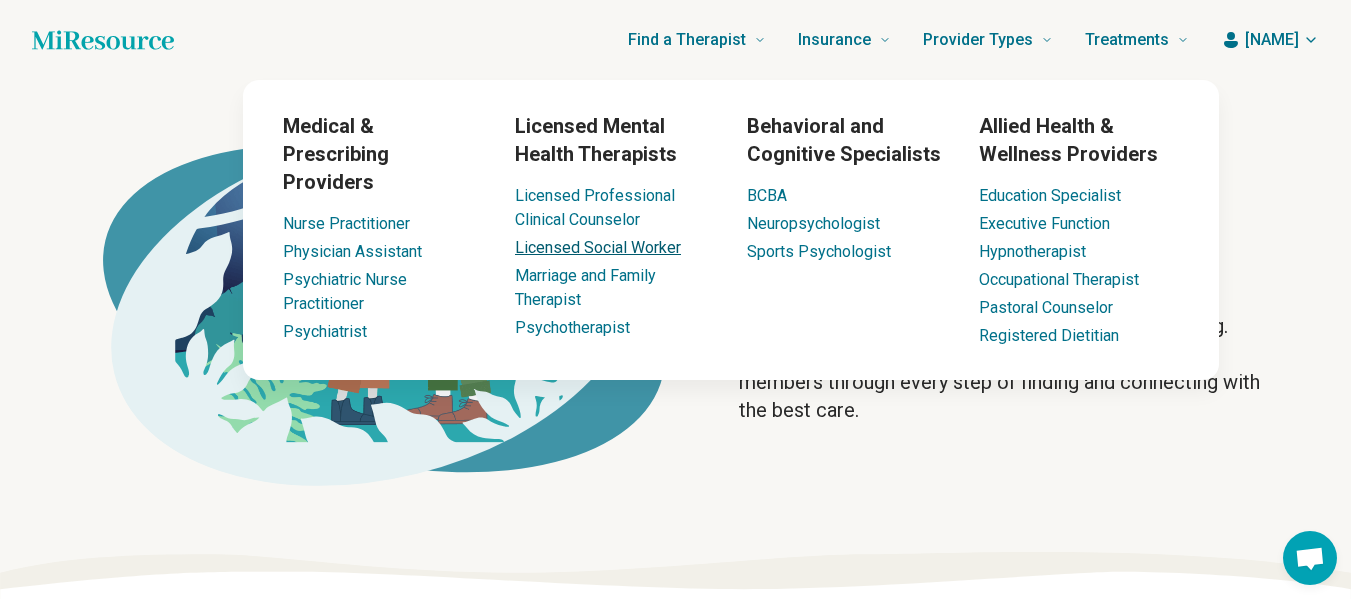 click on "Licensed Social Worker" at bounding box center (598, 247) 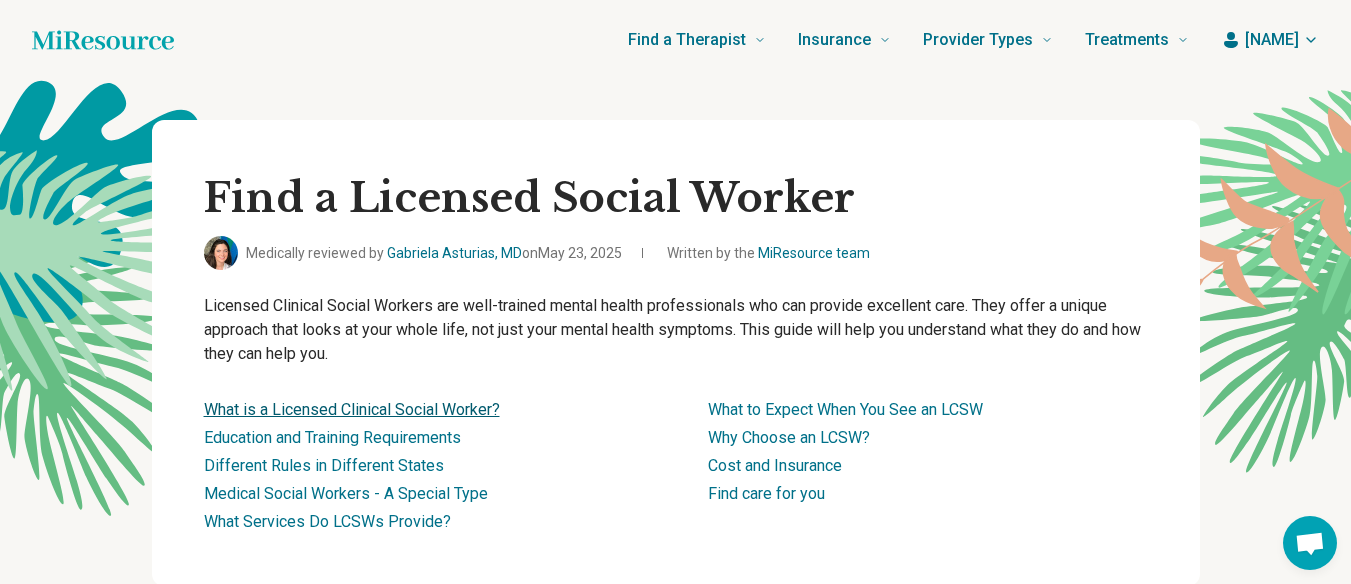 click on "What is a Licensed Clinical Social Worker?" at bounding box center (352, 409) 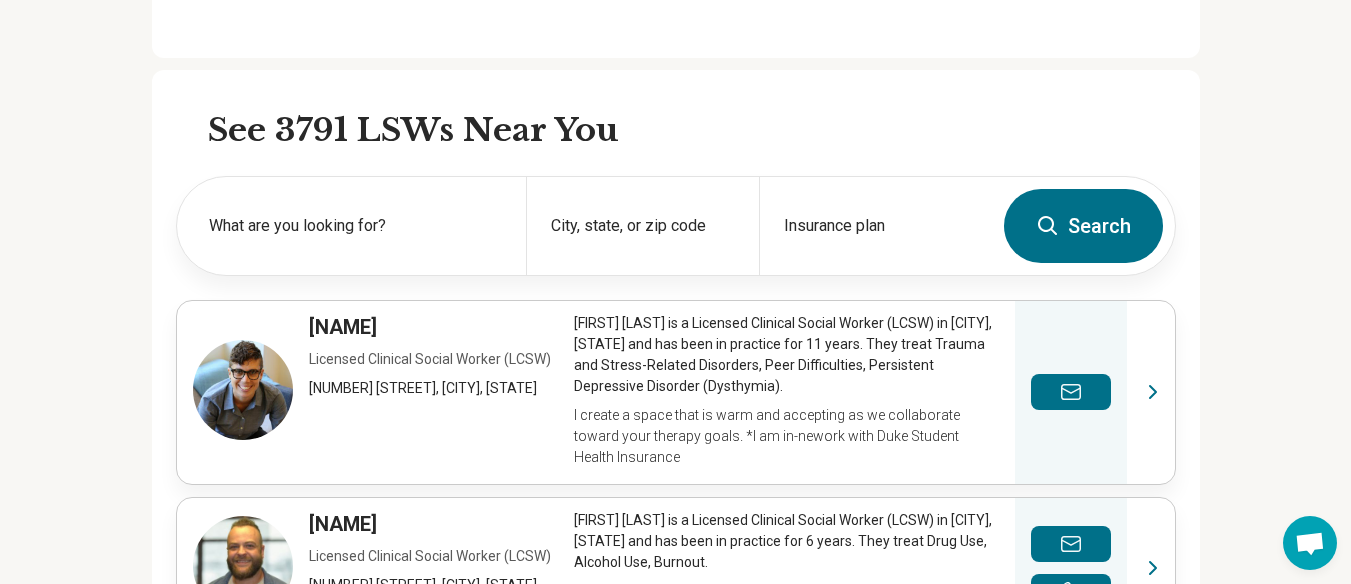 scroll, scrollTop: 505, scrollLeft: 0, axis: vertical 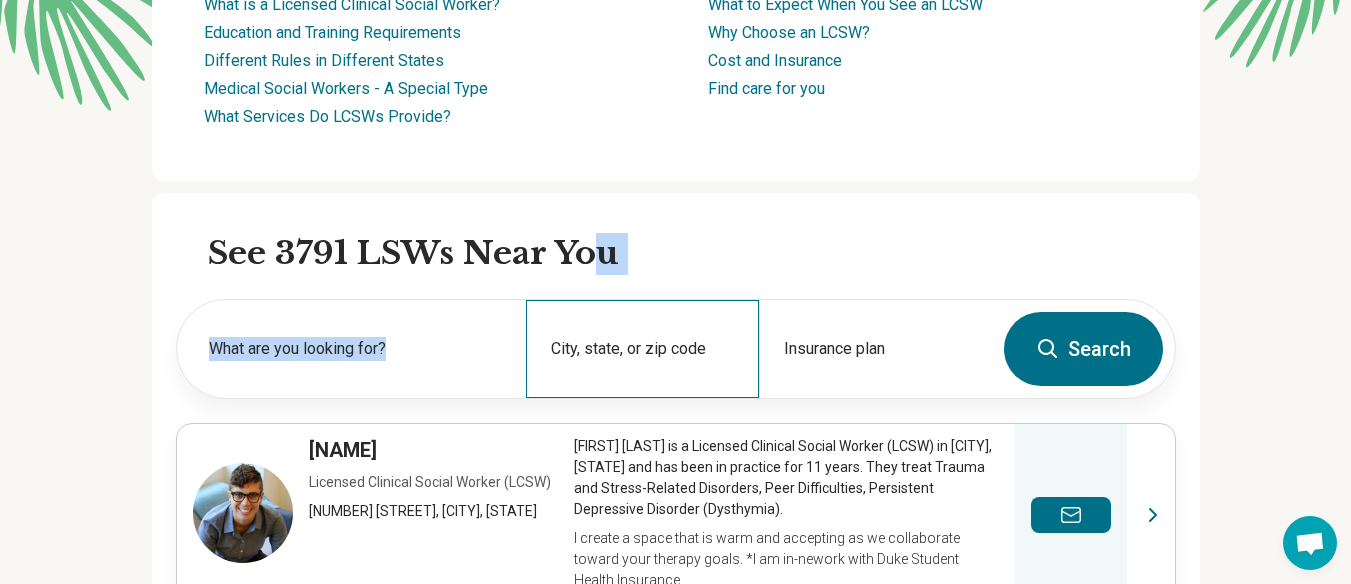 click on "See 3791 LSWs Near You What are you looking for? City, state, or zip code Insurance plan Search [FIRST] [LAST] Licensed Clinical Social Worker (LCSW) [NUMBER] [STREET], [CITY], [STATE] [POSTAL_CODE] [FIRST] [LAST] is a Licensed Clinical Social Worker (LCSW) in [CITY], [STATE] and has been in practice for 11 years. They treat Trauma and Stress-Related Disorders, Peer Difficulties, Persistent Depressive Disorder (Dysthymia). I create a space that is warm and accepting as we collaborate toward your therapy goals.
*I am in-nework with Duke Student Health Insurance View profile [FIRST] [LAST] Licensed Clinical Social Worker (LCSW) [NUMBER] [STREET], [CITY], [STATE] [FIRST] [LAST] is a Licensed Clinical Social Worker (LCSW) in [CITY], [STATE] and has been in practice for 6 years. They treat Drug Use, Alcohol Use, Burnout. I welcome all clients seeking to work together towards a better tommorow, one day at a time. View profile [FIRST] [LAST] View profile Asa Aramburo Remote only" at bounding box center [676, 919] 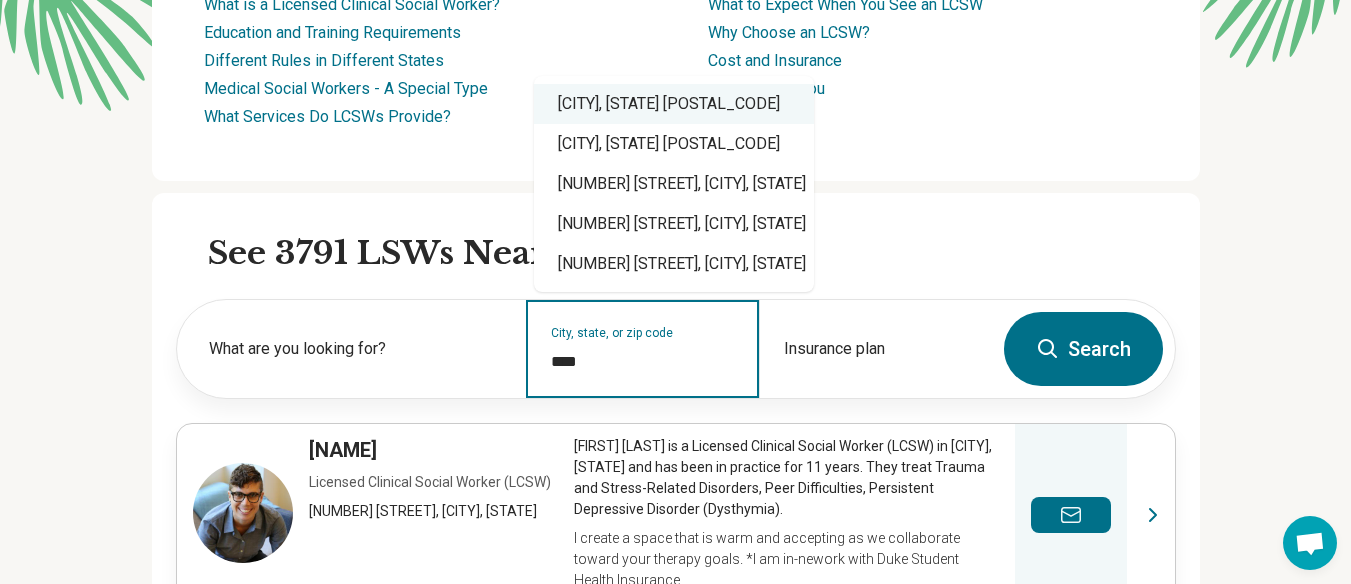 click on "[CITY], [STATE] [POSTAL_CODE]" at bounding box center [674, 104] 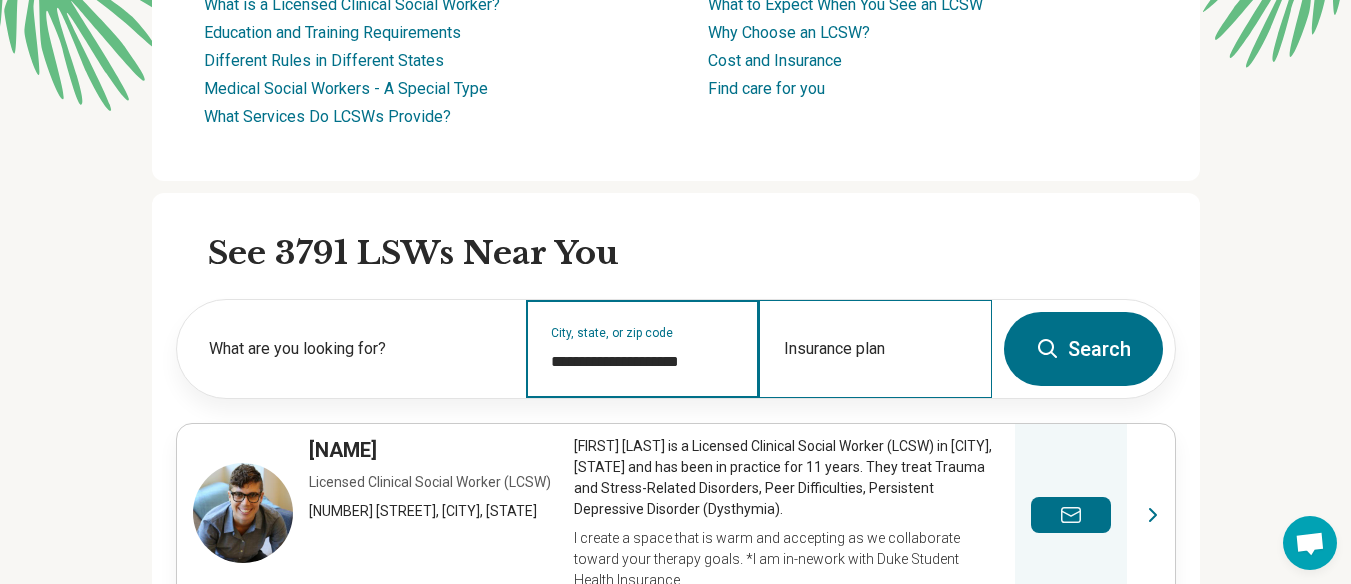 type on "**********" 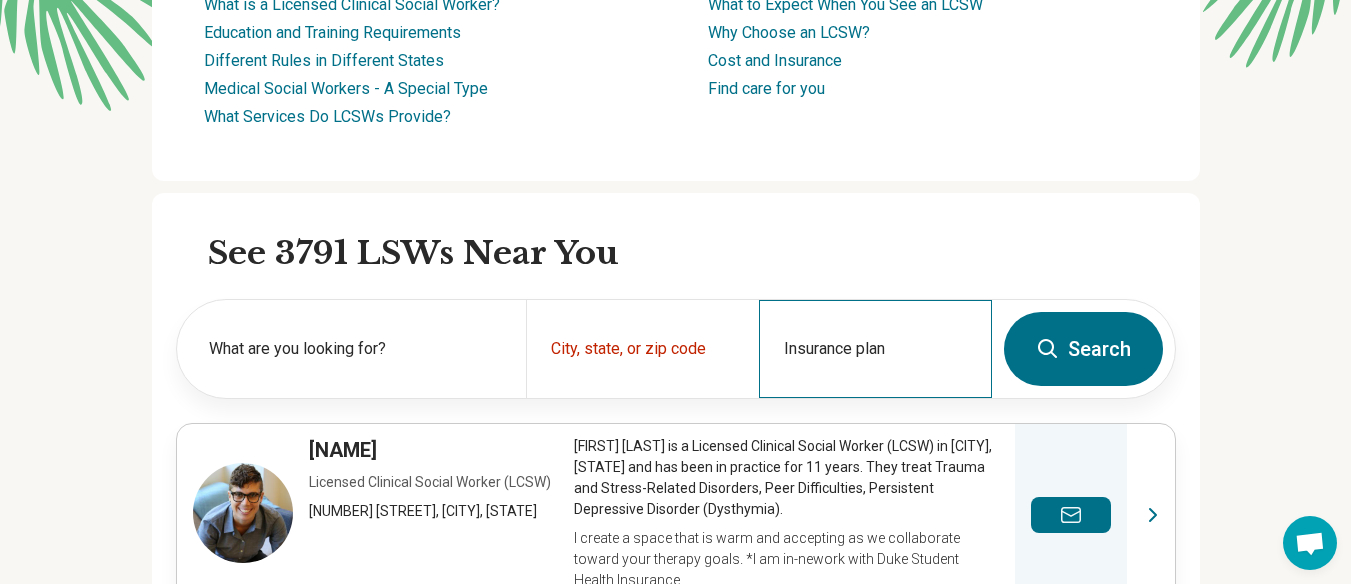 click on "Insurance plan" at bounding box center [875, 349] 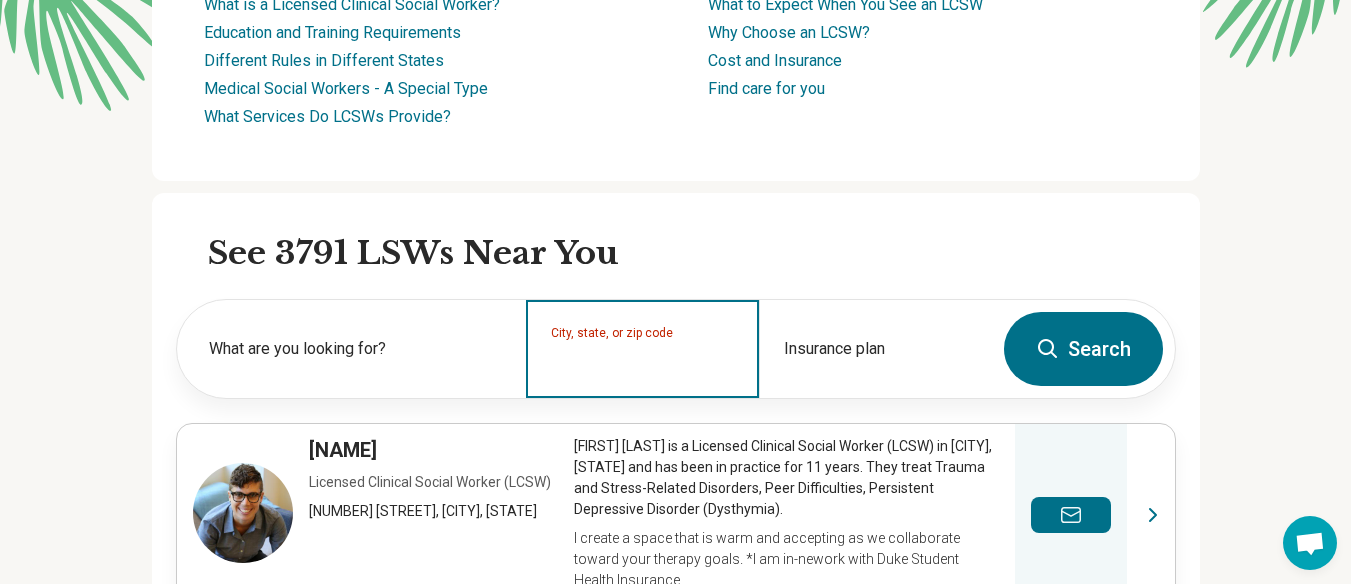 click on "City, state, or zip code" at bounding box center [643, 362] 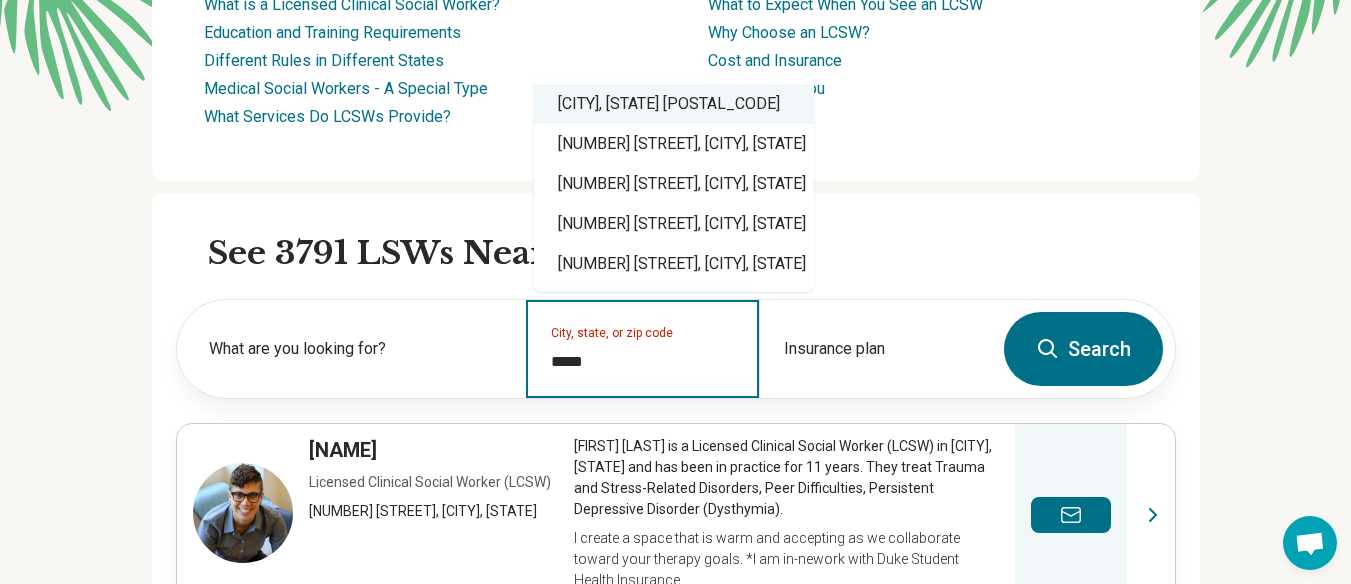 click on "[CITY], [STATE] [POSTAL_CODE]" at bounding box center (674, 104) 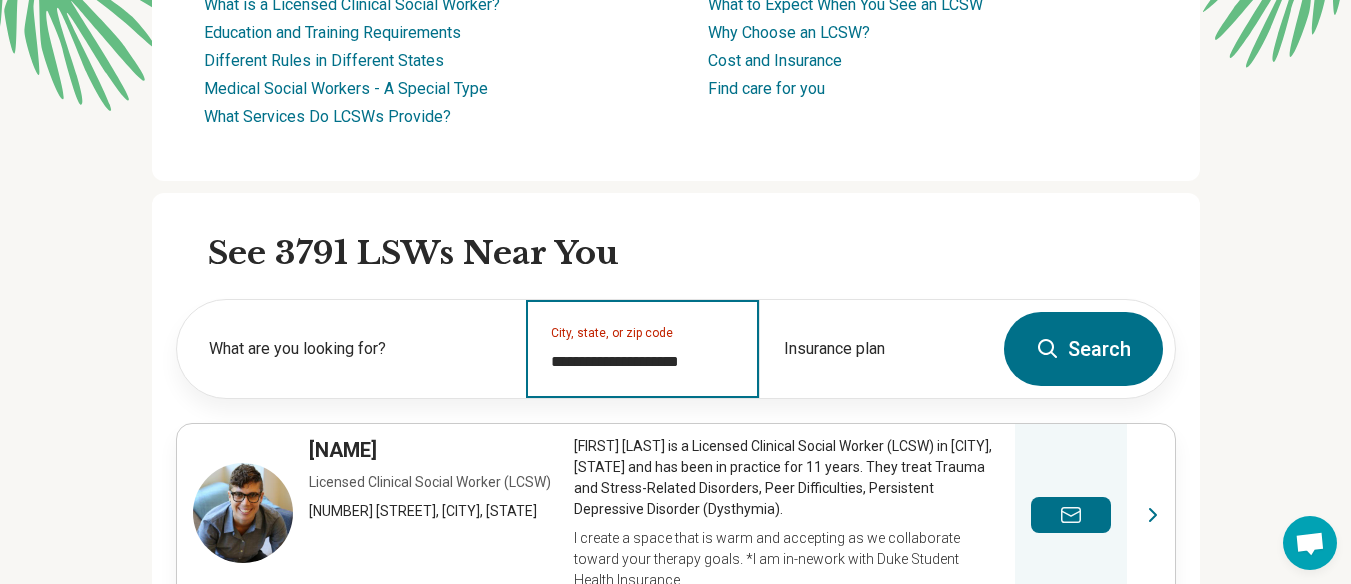type on "**********" 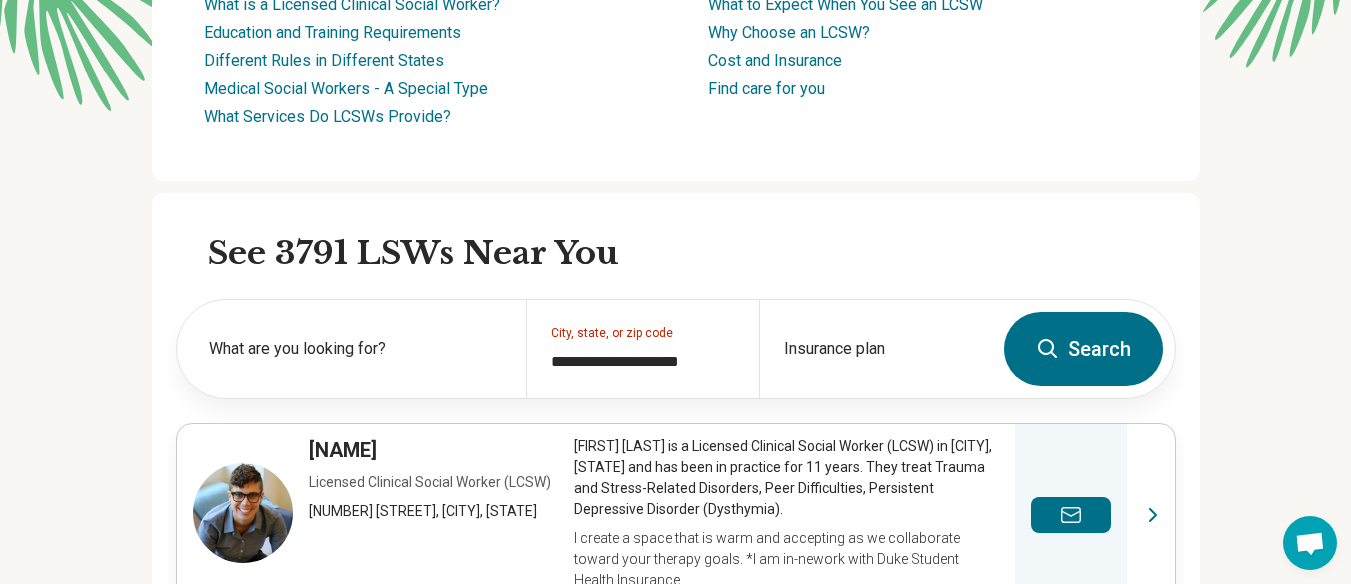 type 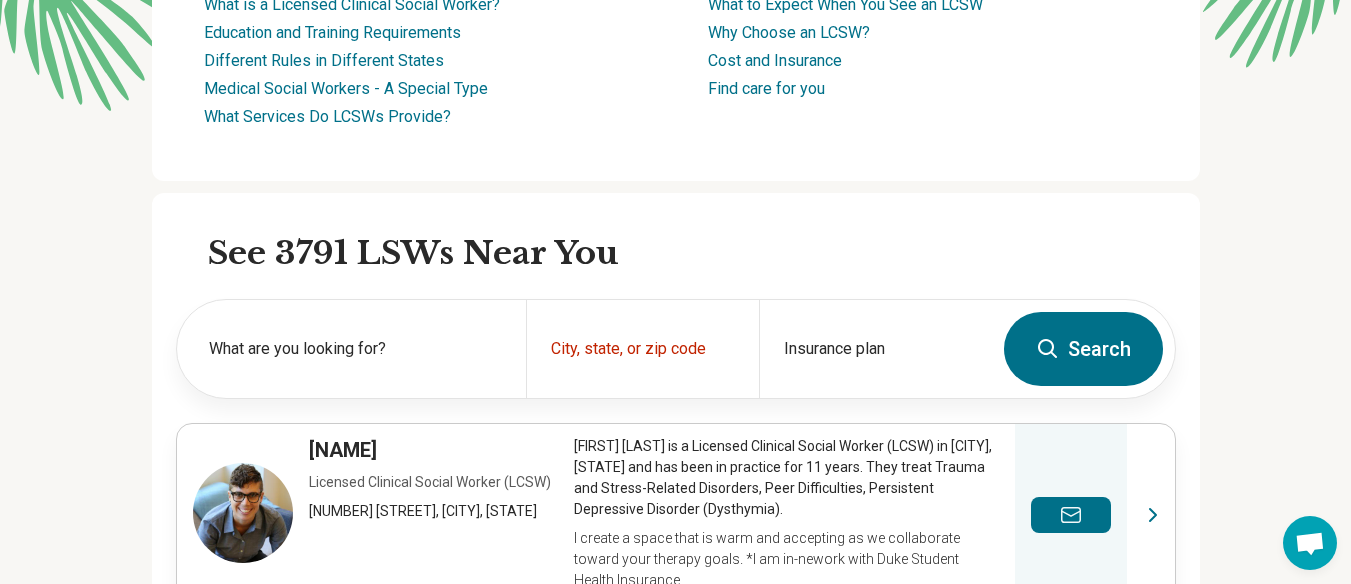 click on "Search" at bounding box center (1083, 349) 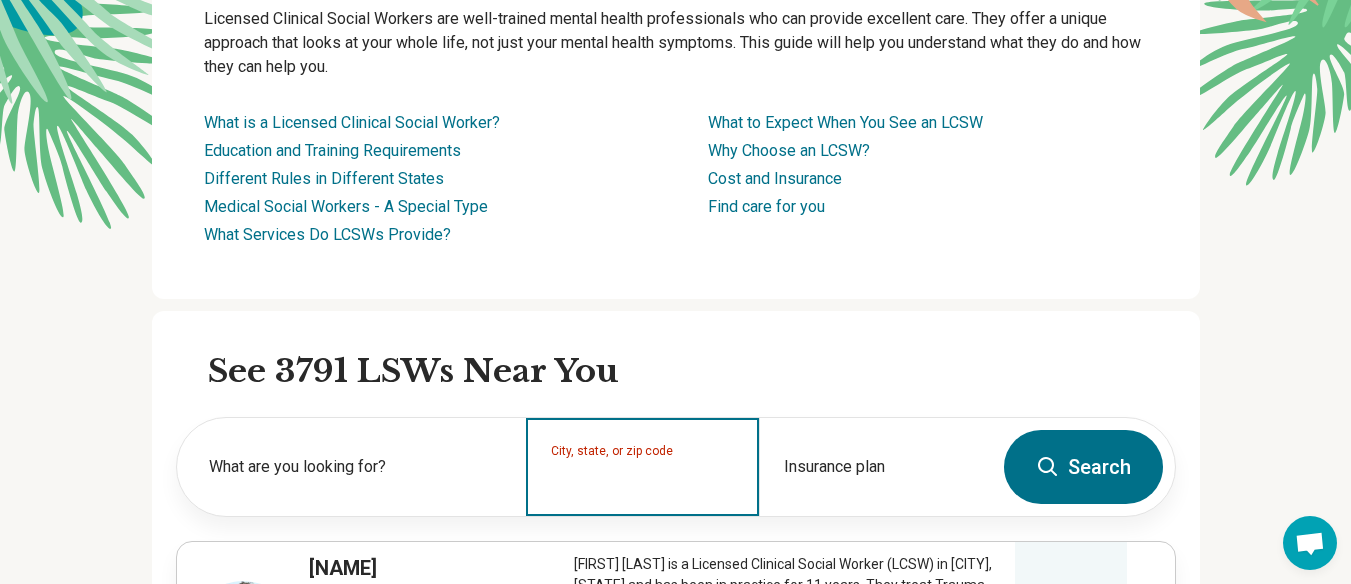 scroll, scrollTop: 105, scrollLeft: 0, axis: vertical 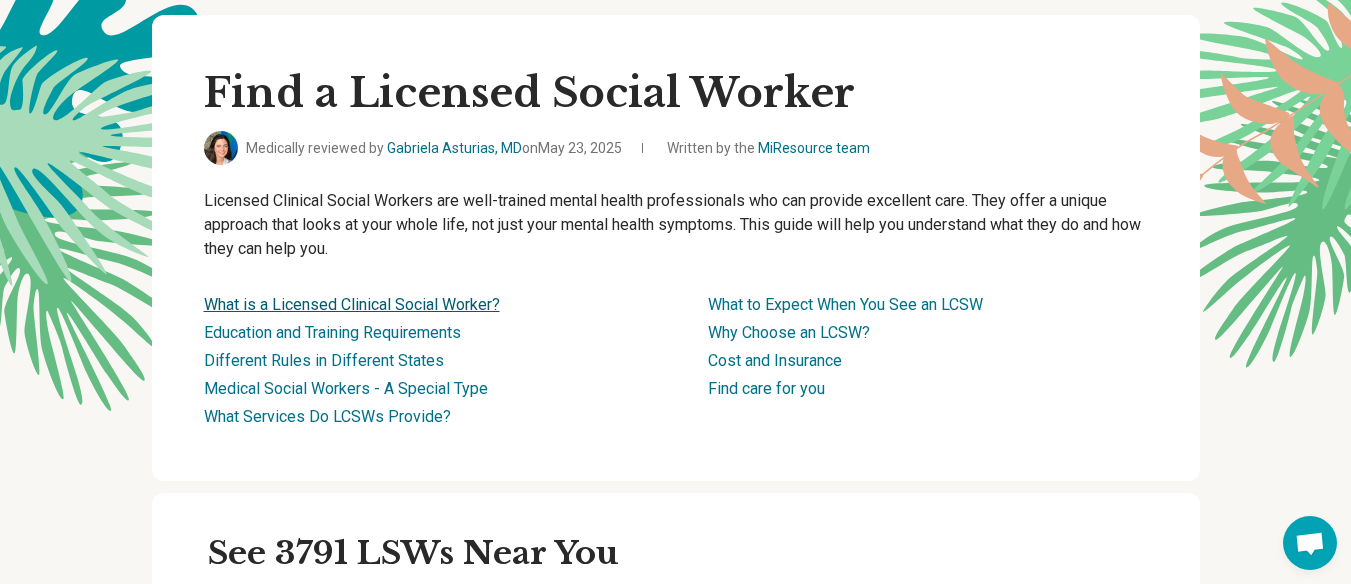 click on "What is a Licensed Clinical Social Worker?" at bounding box center (352, 304) 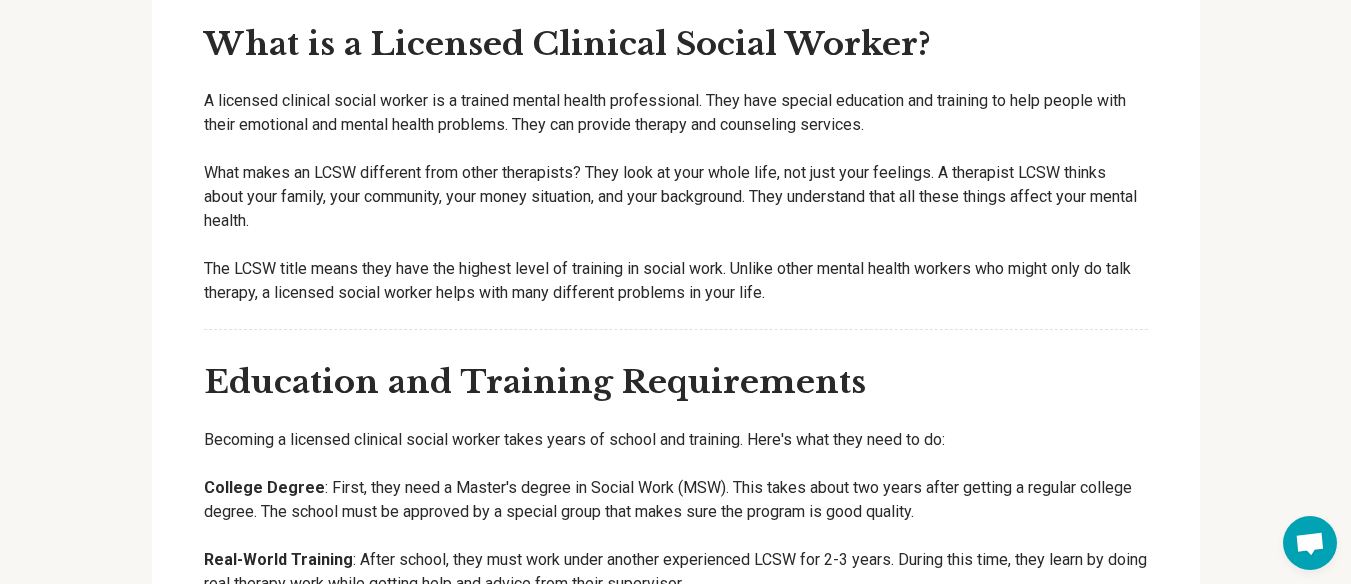 scroll, scrollTop: 2105, scrollLeft: 0, axis: vertical 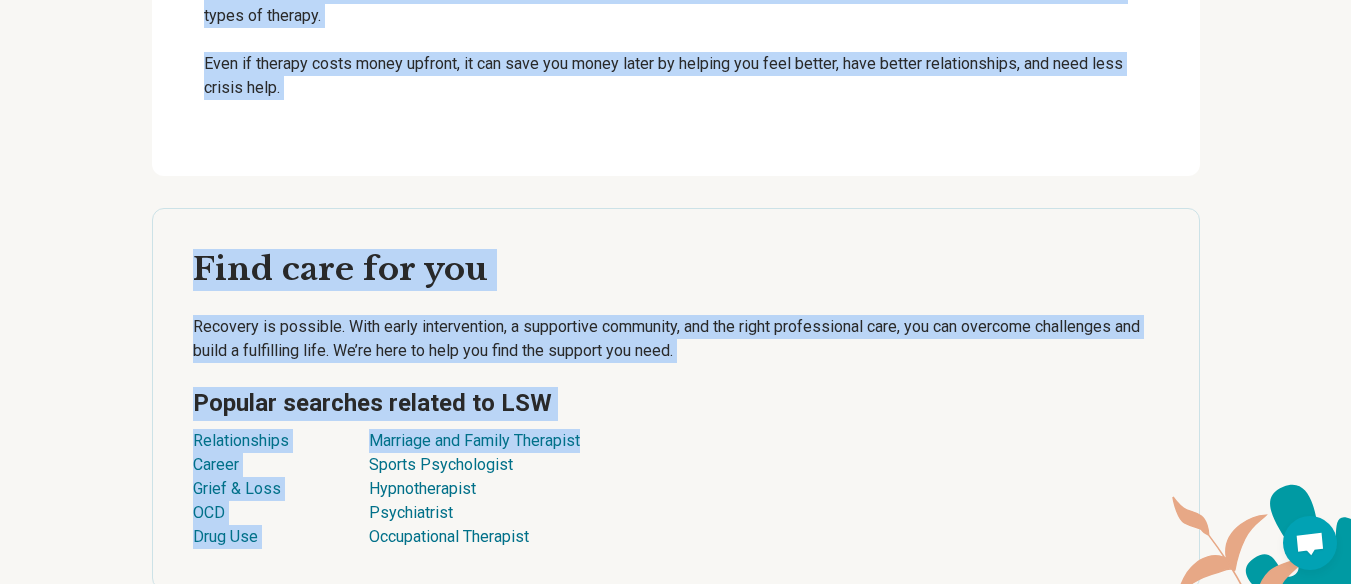 drag, startPoint x: 211, startPoint y: 16, endPoint x: 605, endPoint y: 389, distance: 542.55414 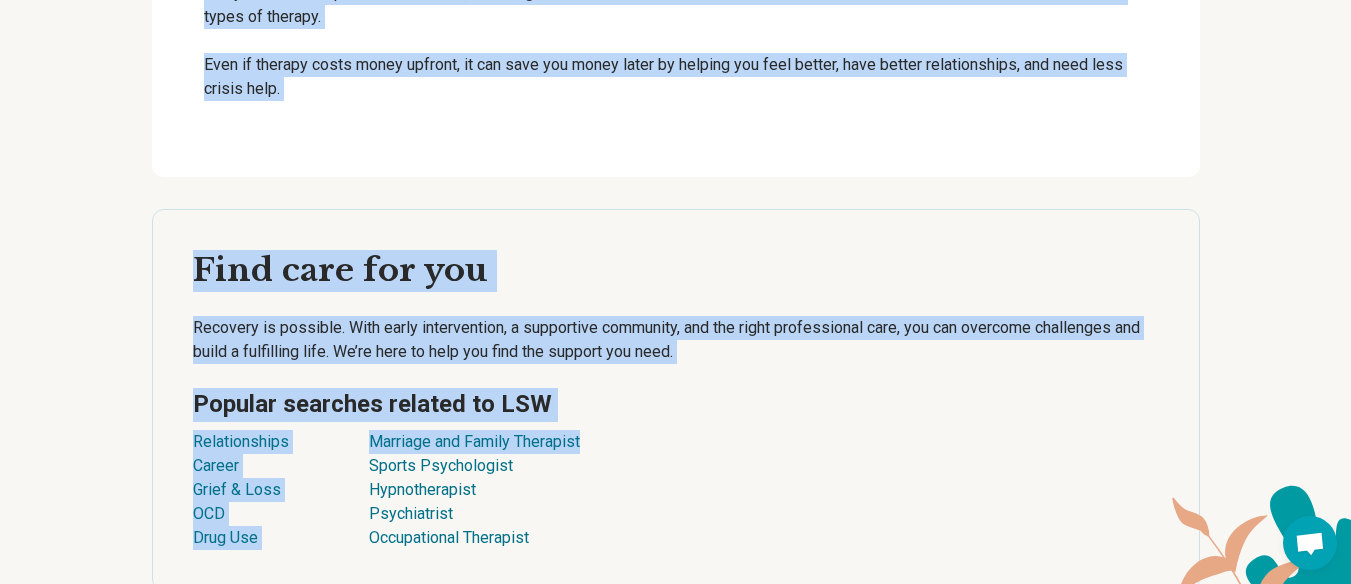 click on "Find a Licensed Social Worker Medically reviewed by [FIRST] [LAST], MD on [DATE] Written by the MiResource team
Licensed Clinical Social Workers are well-trained mental health professionals who can provide excellent care.
They offer a unique approach that looks at your whole life, not just your mental health symptoms. This guide
will help you understand what they do and how they can help you.
What is a Licensed Clinical Social Worker? Education and Training Requirements Different Rules in Different States Medical Social Workers - A Special Type What Services Do LCSWs Provide? What to Expect When You See an LCSW Why Choose an LCSW? Cost and Insurance Find care for you See 3791 LSWs Near You What are you looking for? City, state, or zip code Insurance plan Search [FIRST] [LAST] Licensed Clinical Social Worker (LCSW) [NUMBER] [STREET], [CITY], [STATE] [POSTAL_CODE] View profile [FIRST] [LAST] Licensed Clinical Social Worker (LCSW) [NUMBER] [STREET], [CITY], [STATE] View profile" at bounding box center [676, -2124] 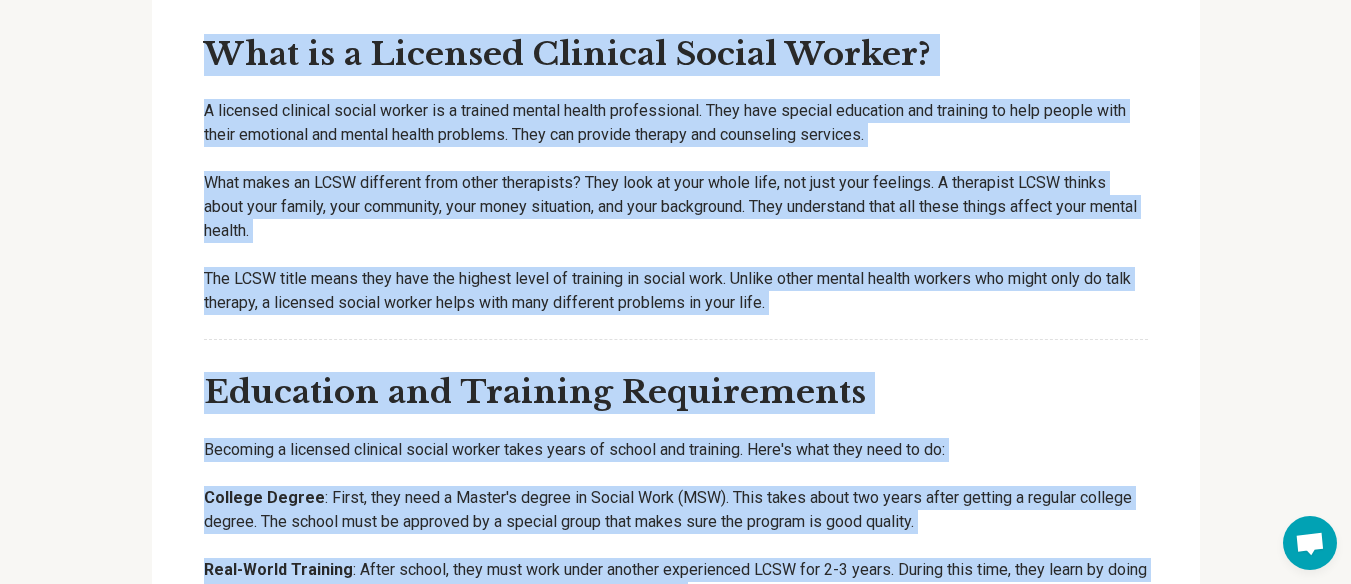 scroll, scrollTop: 1830, scrollLeft: 0, axis: vertical 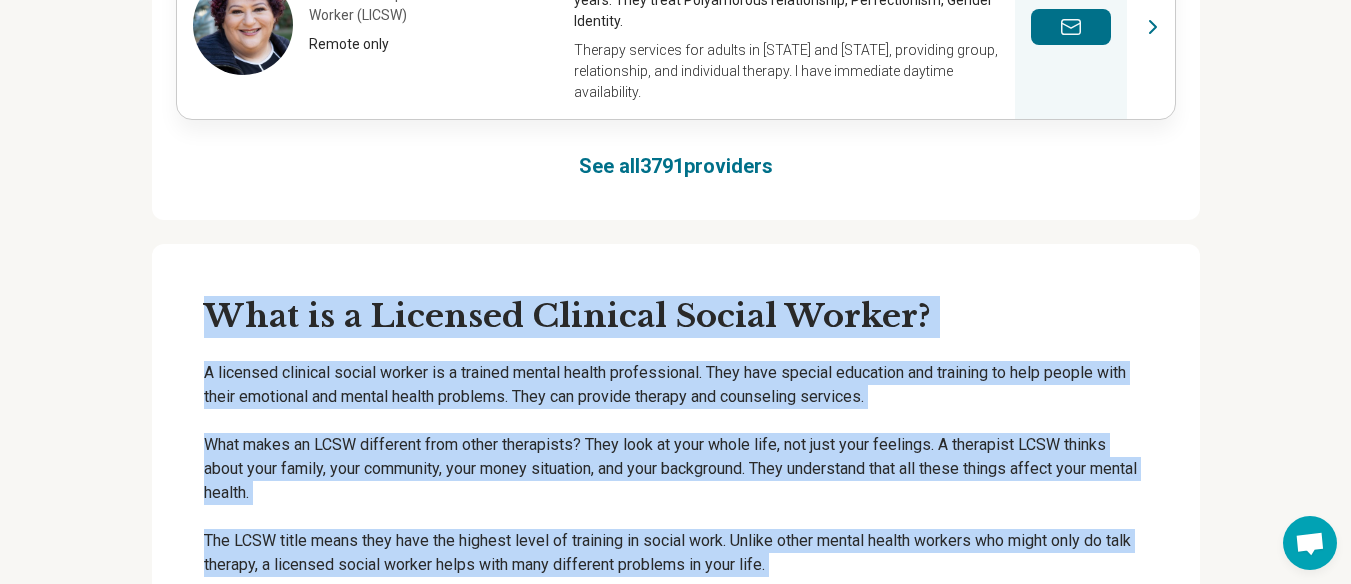 click on "What is a Licensed Clinical Social Worker? A licensed clinical social worker is a trained mental health professional. They have special education and training to help people with their emotional and mental health problems. They can provide therapy and counseling services.
What makes an LCSW different from other therapists? They look at your whole life, not just your feelings. A therapist LCSW thinks about your family, your community, your money situation, and your background. They understand that all these things affect your mental health.
The LCSW title means they have the highest level of training in social work. Unlike other mental health workers who might only do talk therapy, a licensed social worker helps with many different problems in your life.
Education and Training Requirements Becoming a licensed clinical social worker takes years of school and training. Here's what they need to do:
College Degree
Real-World Training
Tests
Keep Learning
Different Rules in Different States" at bounding box center [676, 1838] 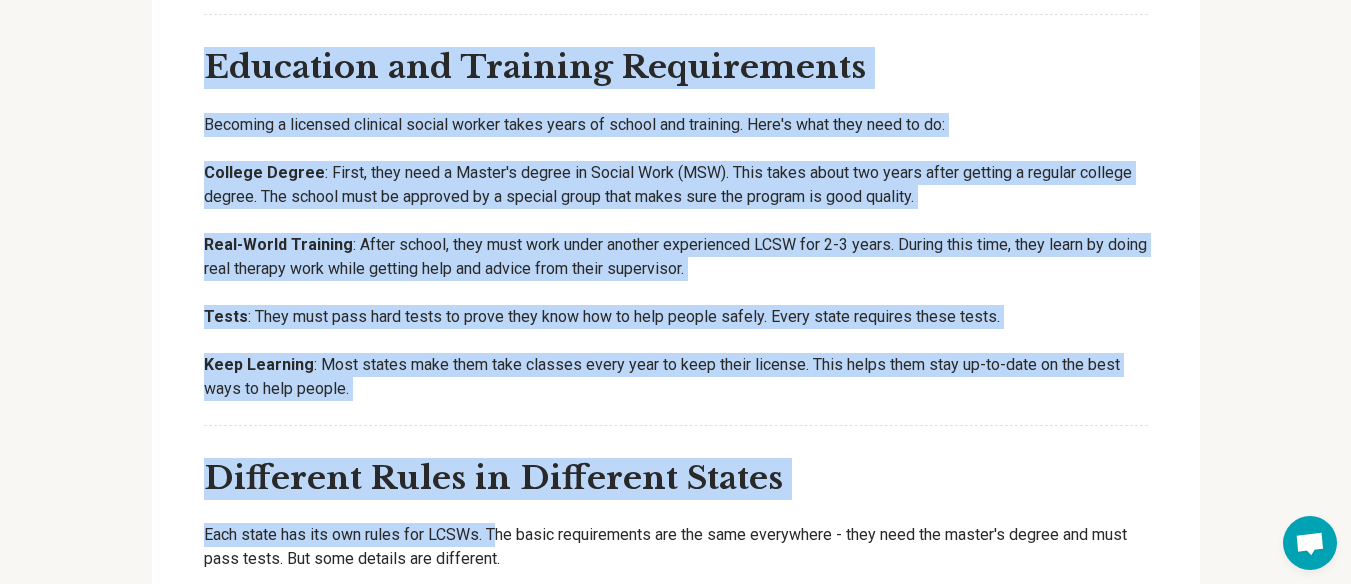 scroll, scrollTop: 2430, scrollLeft: 0, axis: vertical 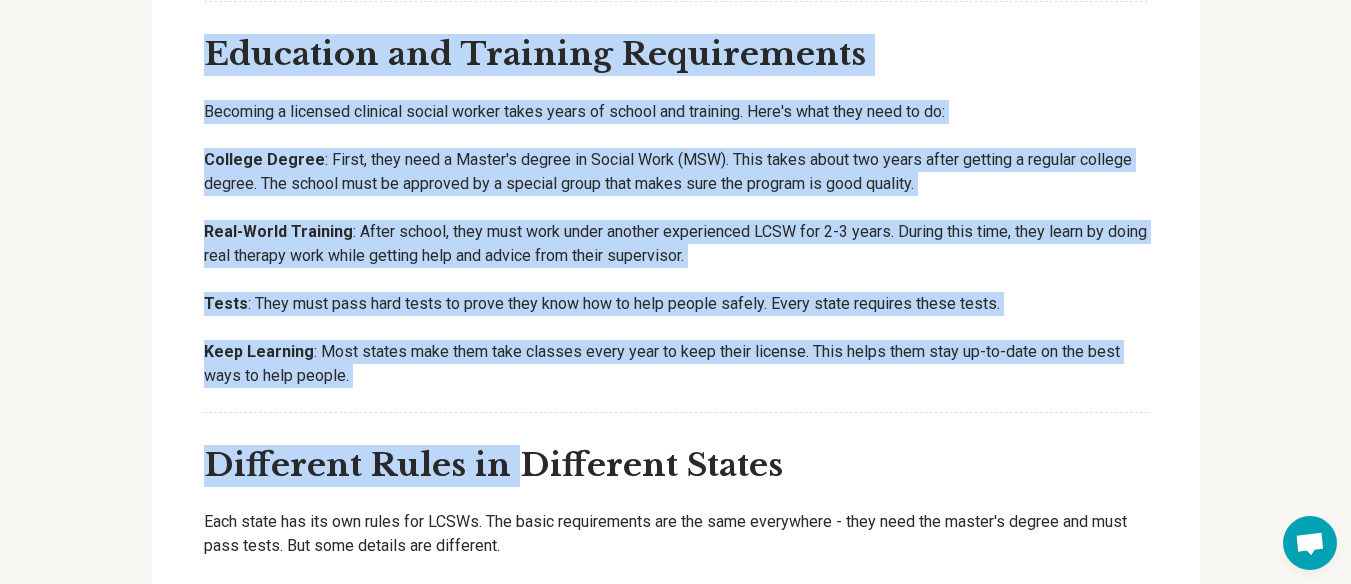 drag, startPoint x: 215, startPoint y: 295, endPoint x: 523, endPoint y: 399, distance: 325.0846 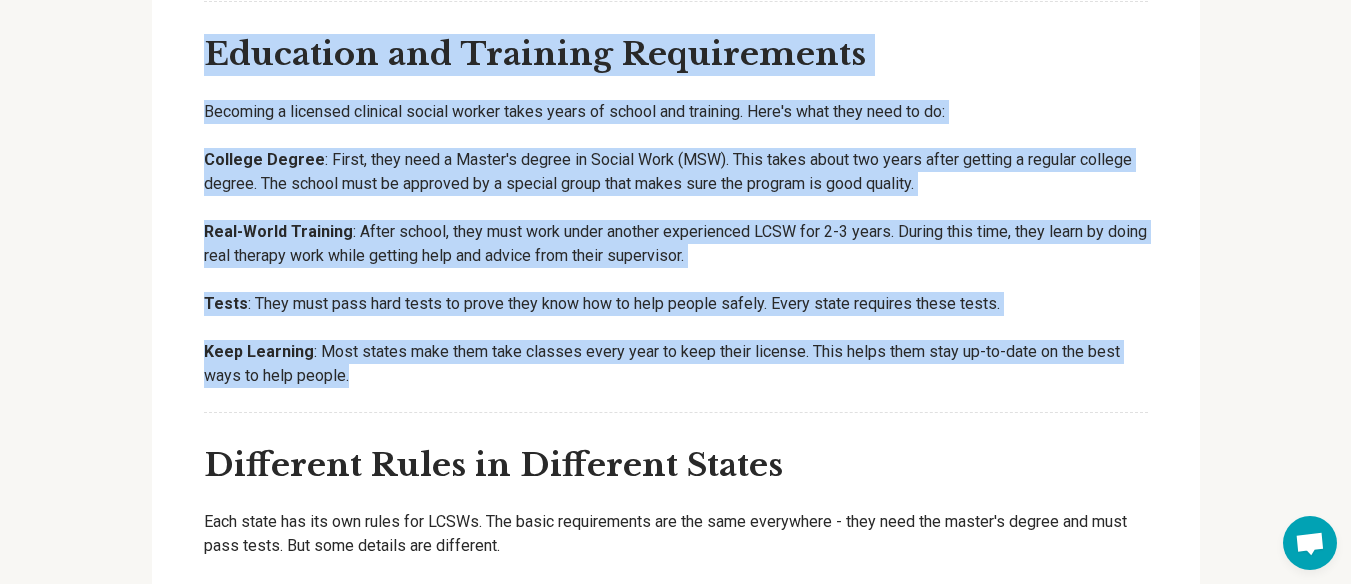 click on "Keep Learning : Most states make them take classes every year to keep their license. This helps them stay up-to-date on the best ways to help people." at bounding box center [676, 364] 